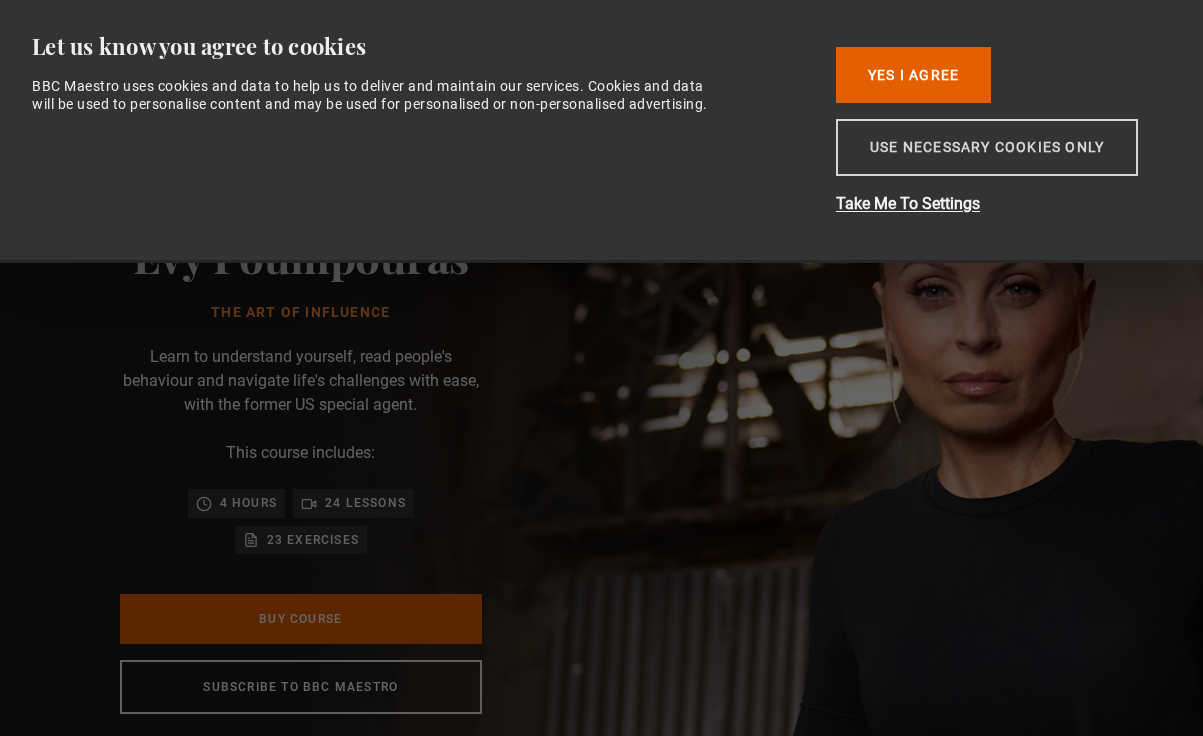 scroll, scrollTop: 0, scrollLeft: 0, axis: both 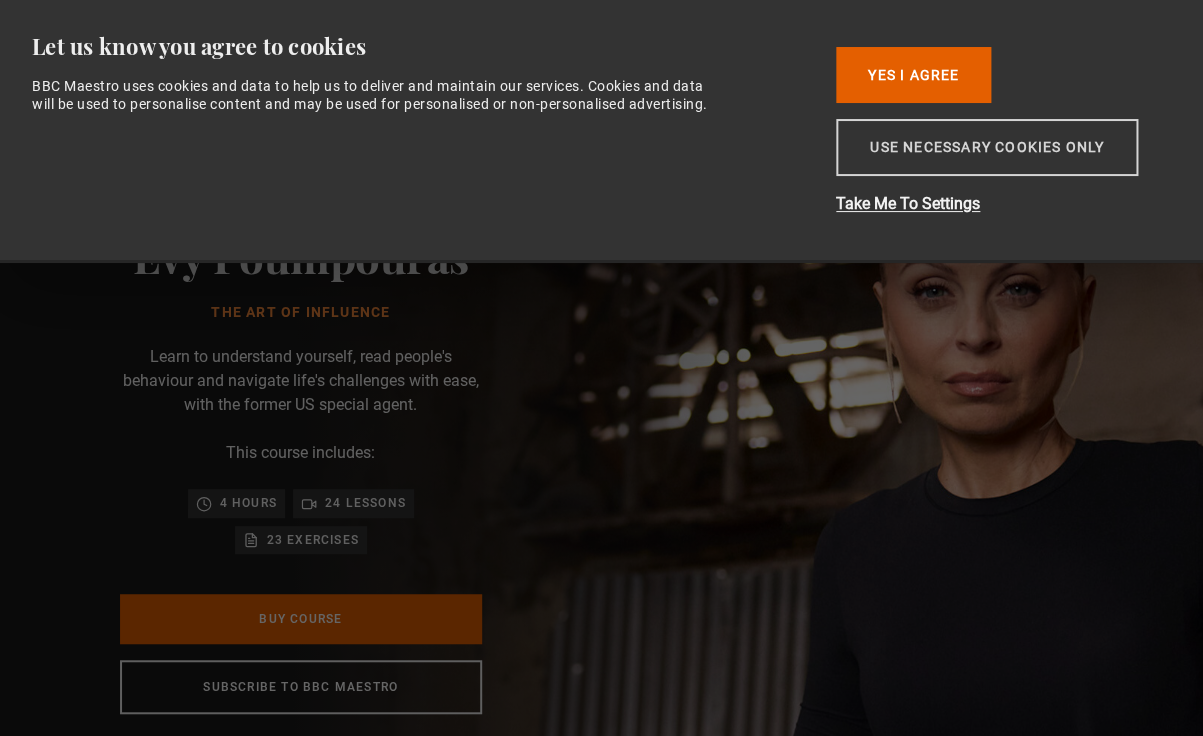 click on "Use necessary cookies only" at bounding box center (987, 147) 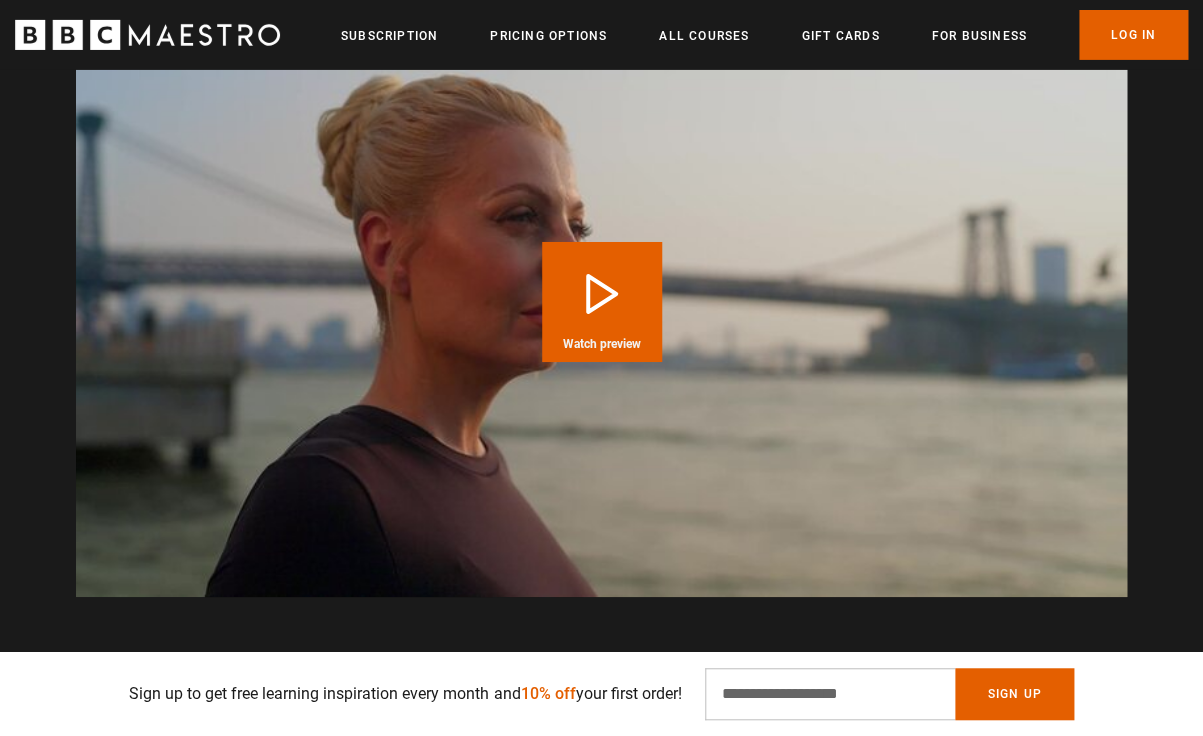 scroll, scrollTop: 2225, scrollLeft: 0, axis: vertical 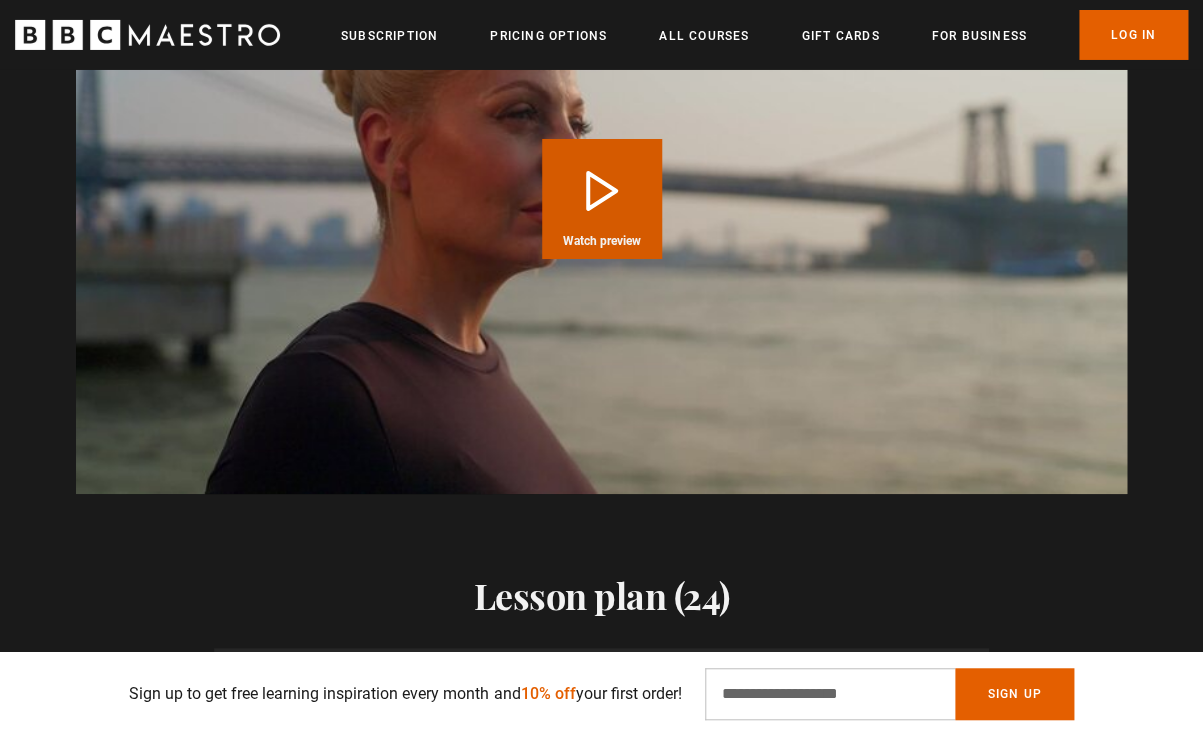 click on "Play Course overview for The Art of Influence with Evy Poumpouras Watch preview" at bounding box center [602, 199] 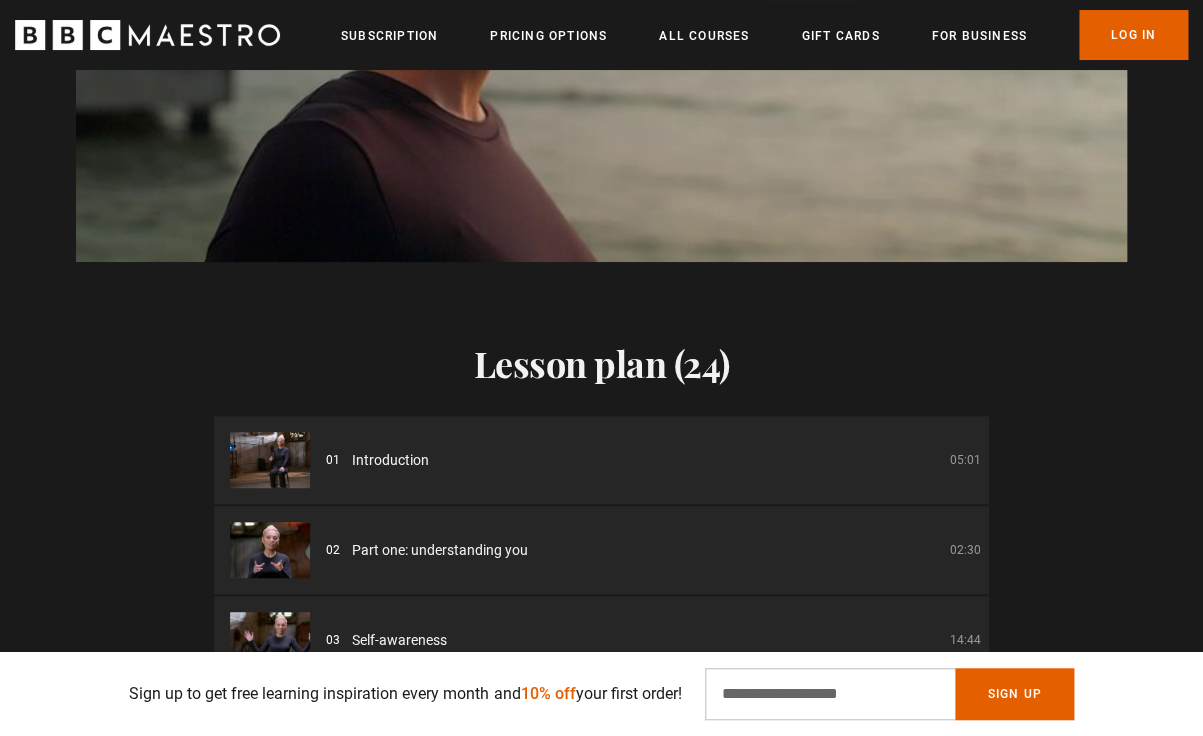scroll, scrollTop: 2672, scrollLeft: 0, axis: vertical 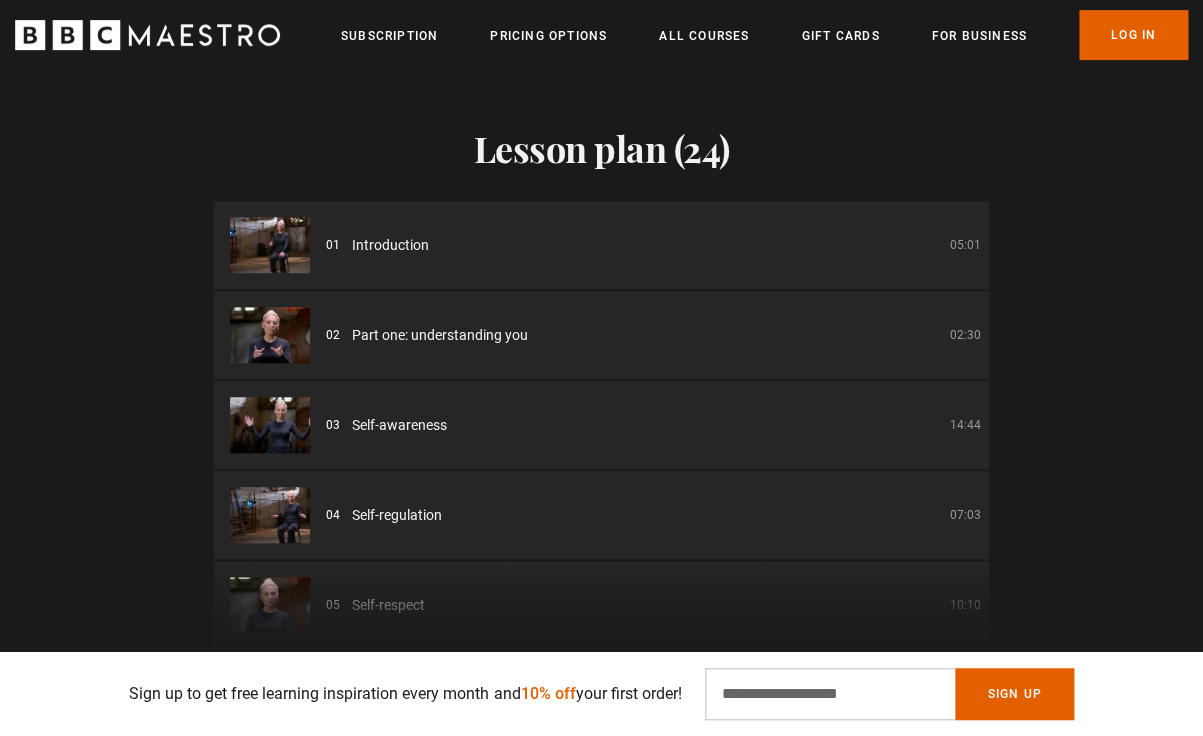 click on "02
Part one: understanding you
02:30" at bounding box center [601, 335] 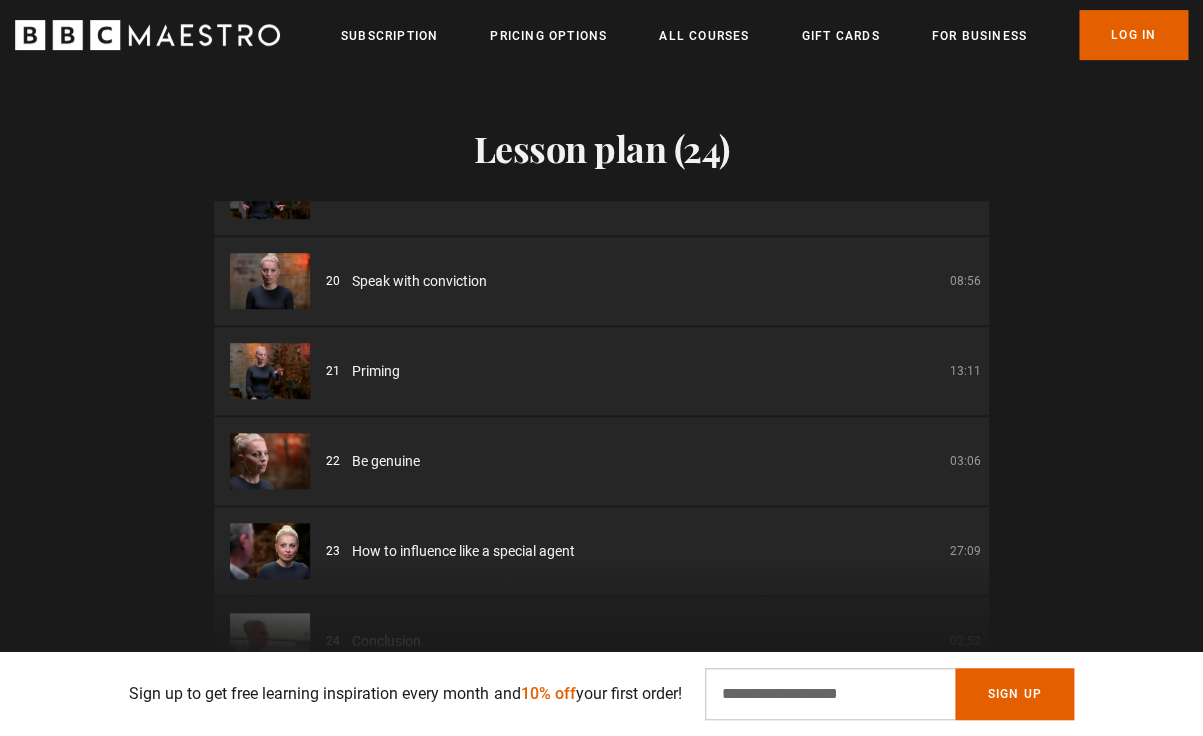 scroll, scrollTop: 1678, scrollLeft: 0, axis: vertical 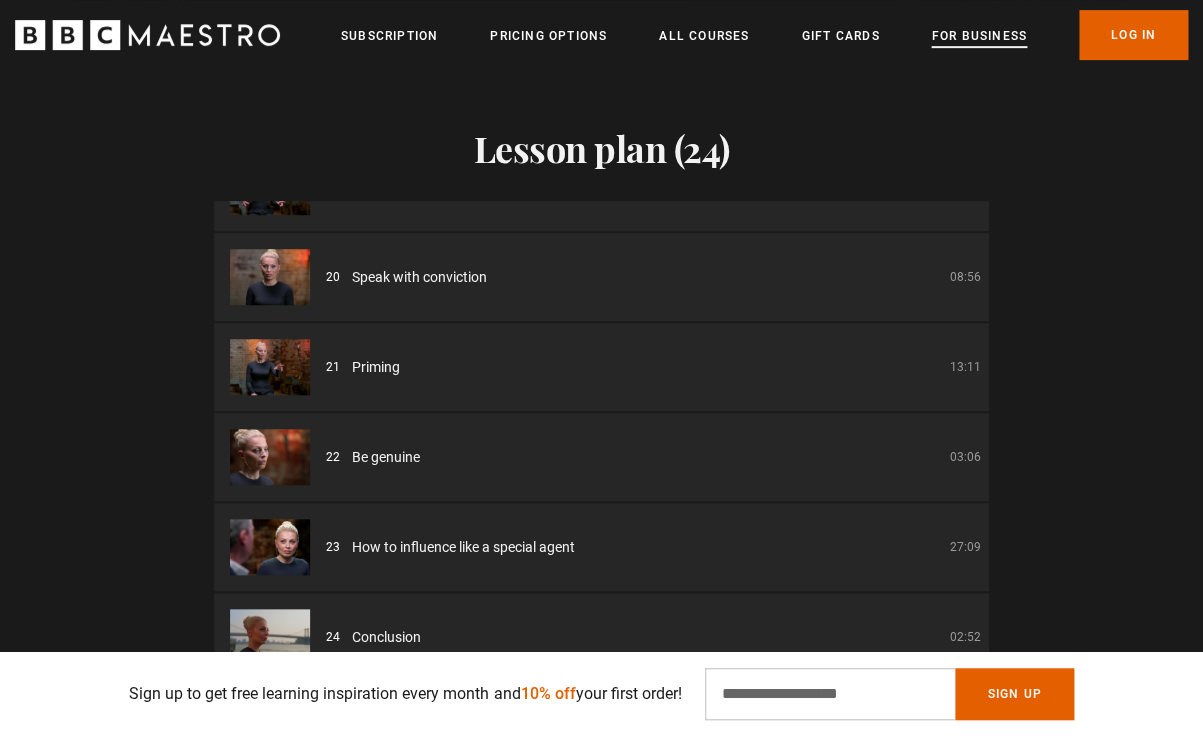 click on "For business" at bounding box center [978, 36] 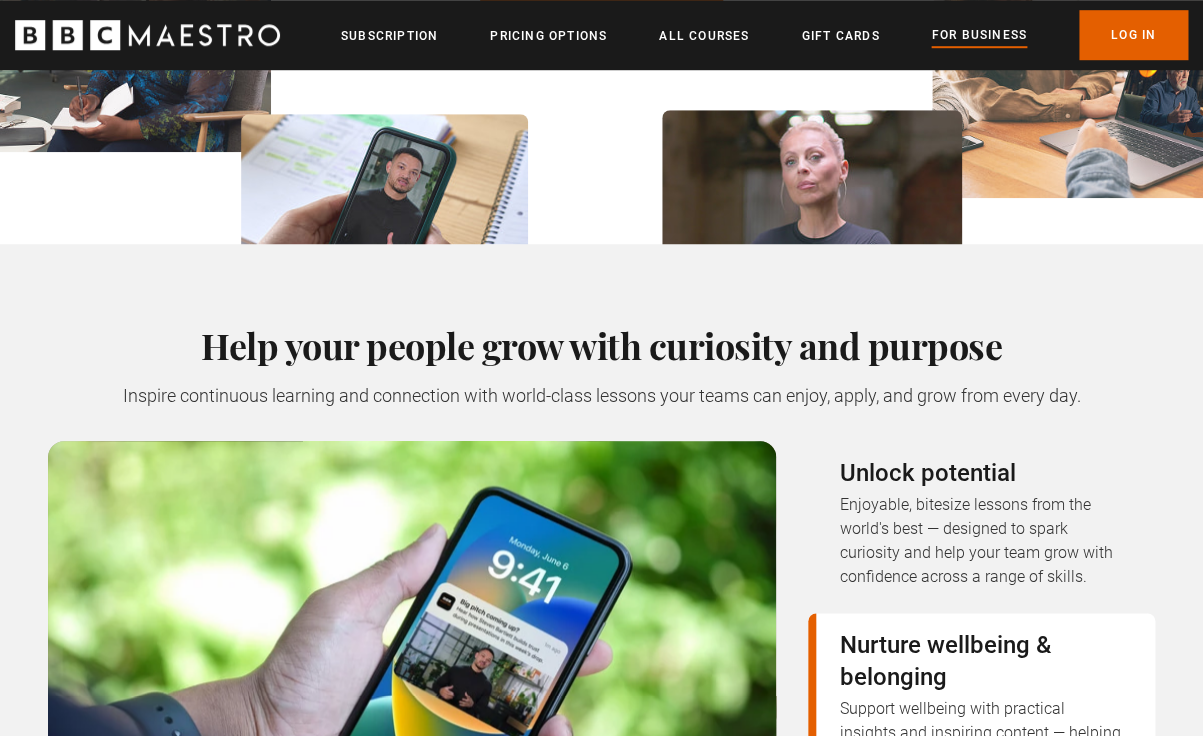 scroll, scrollTop: 0, scrollLeft: 0, axis: both 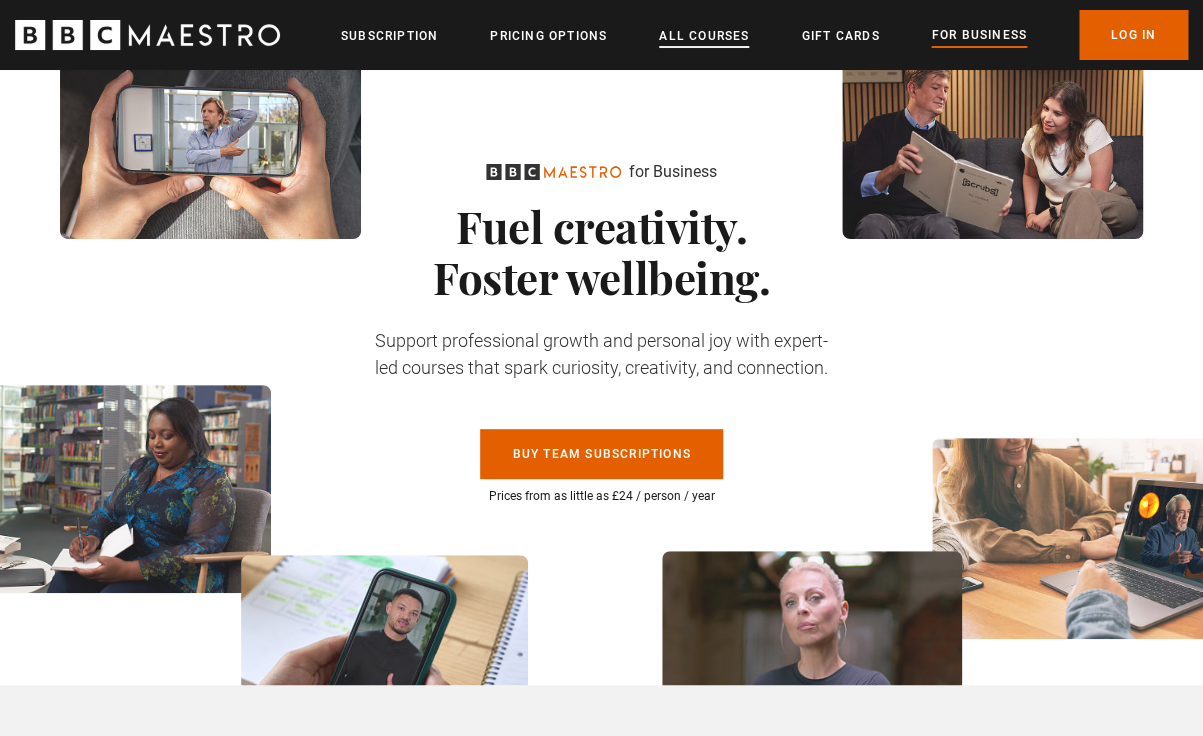 click on "All Courses" at bounding box center (704, 36) 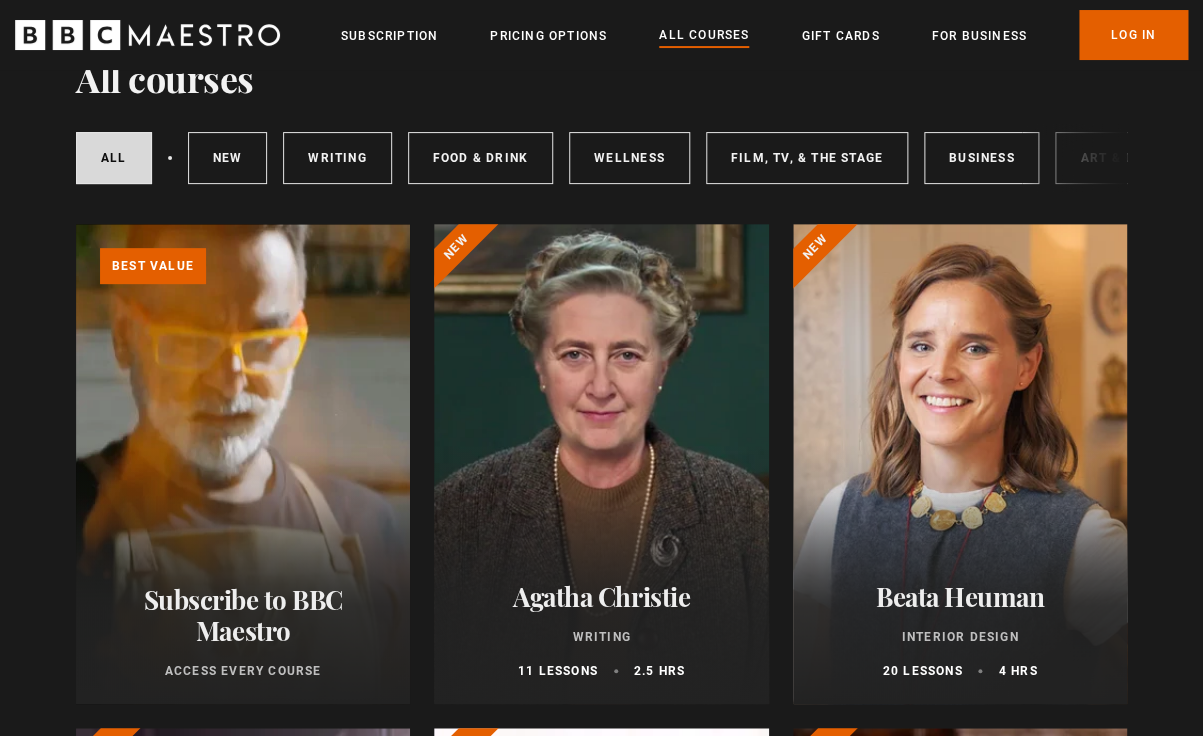 scroll, scrollTop: 96, scrollLeft: 0, axis: vertical 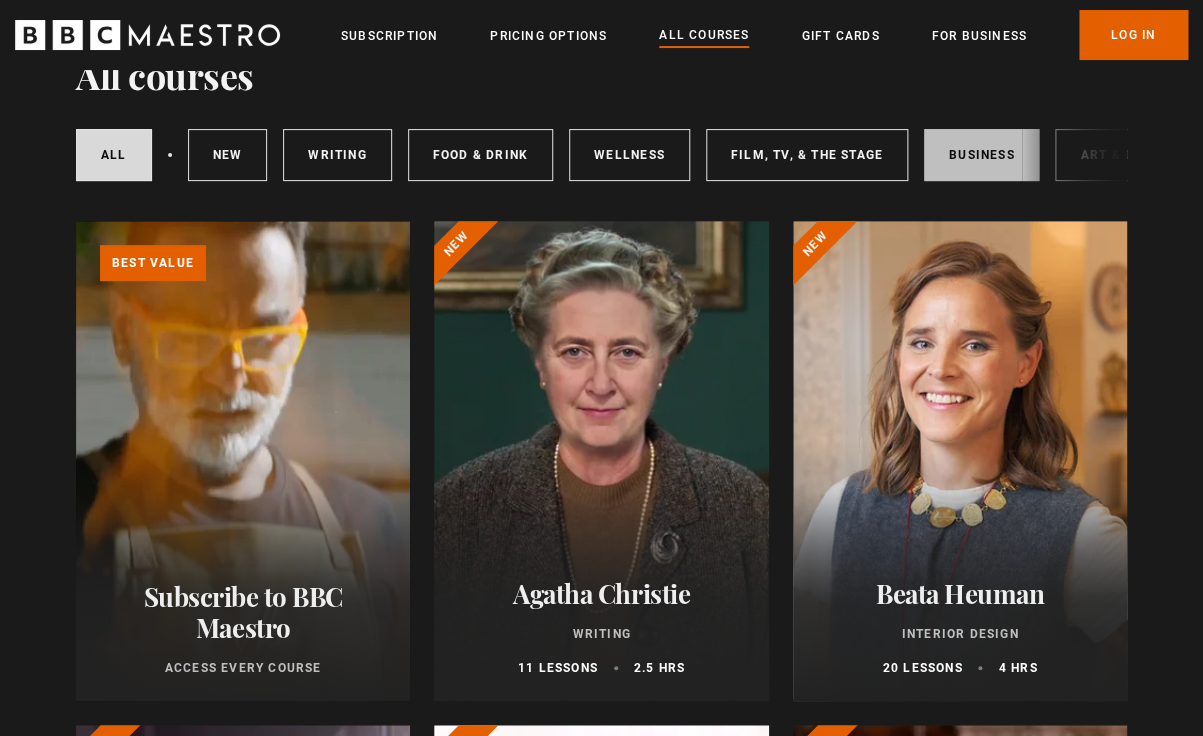 click on "Business" at bounding box center [982, 155] 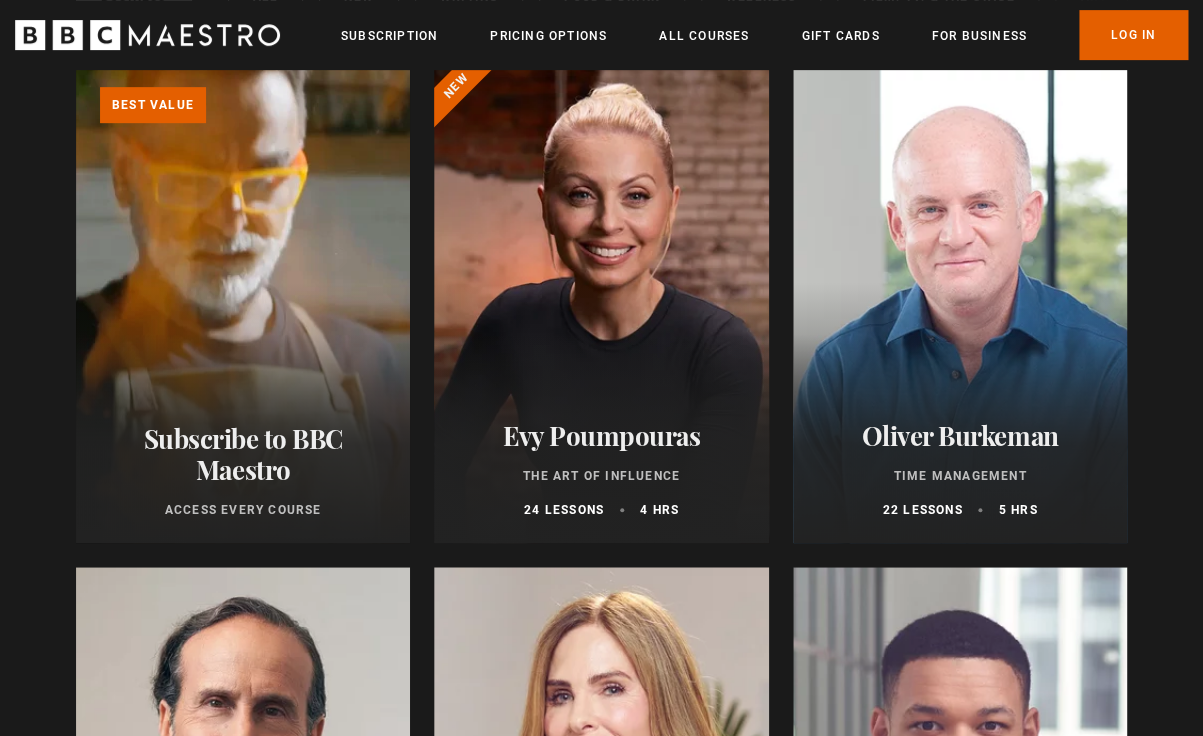 scroll, scrollTop: 256, scrollLeft: 0, axis: vertical 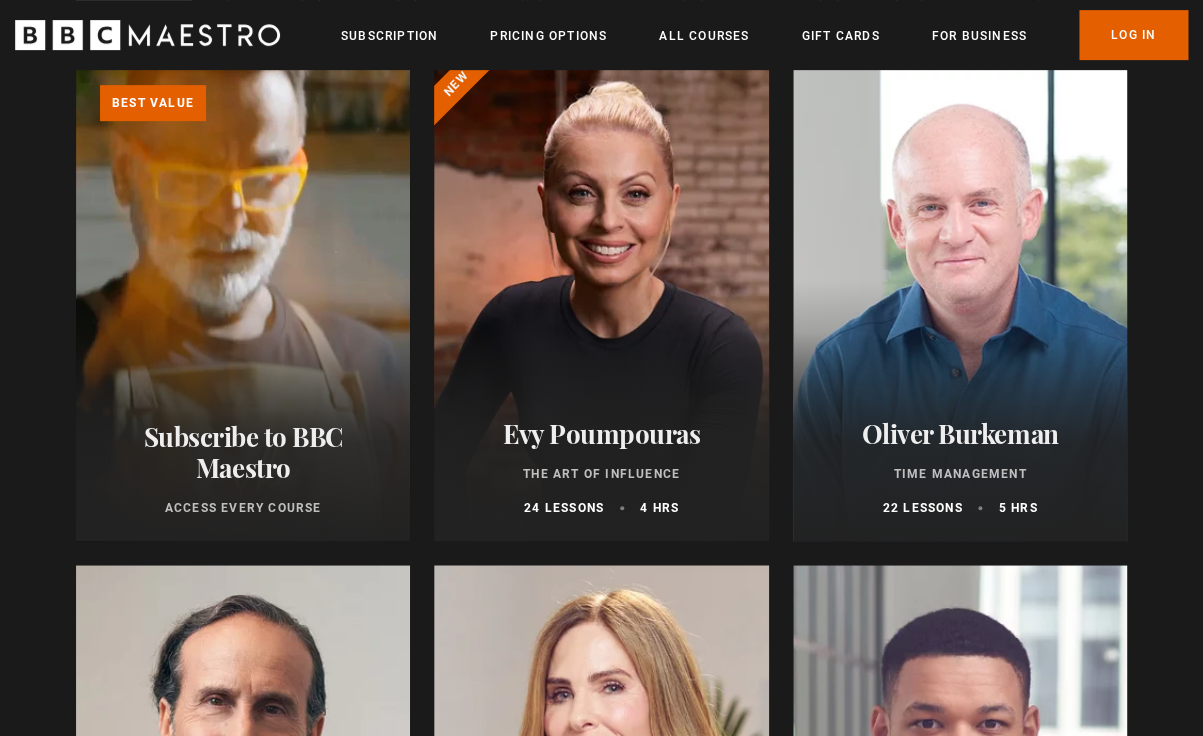click at bounding box center (960, 301) 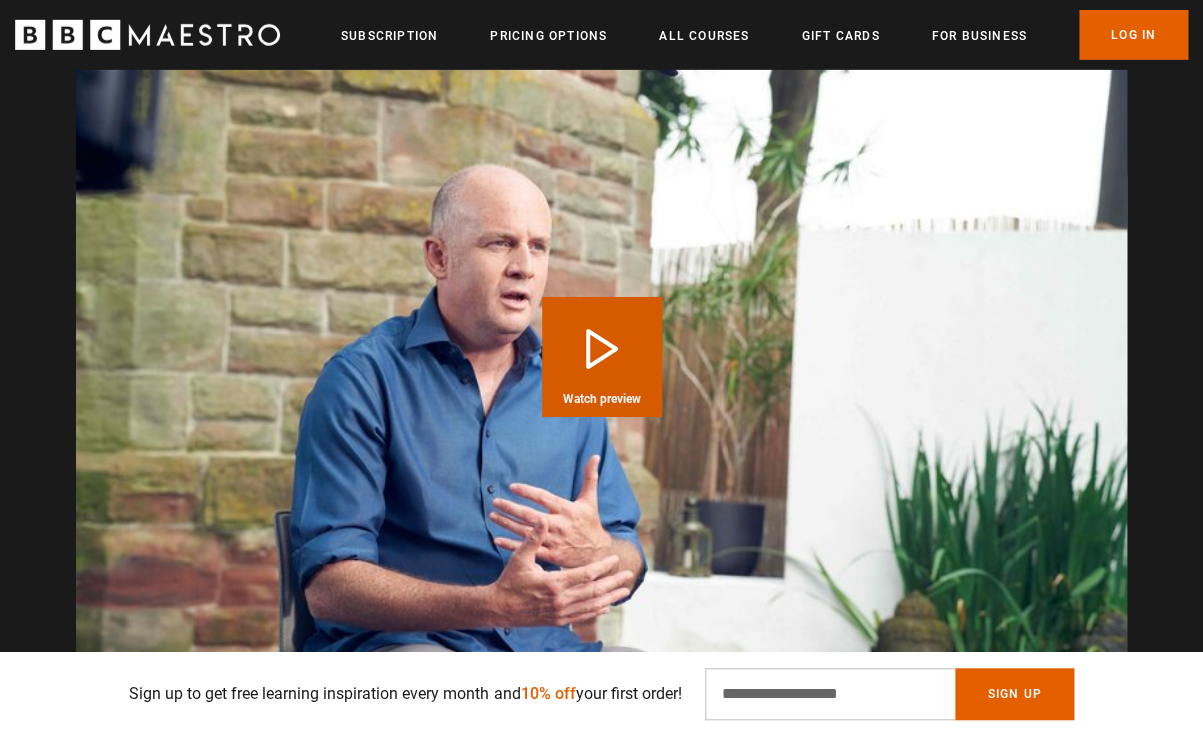 scroll, scrollTop: 2043, scrollLeft: 0, axis: vertical 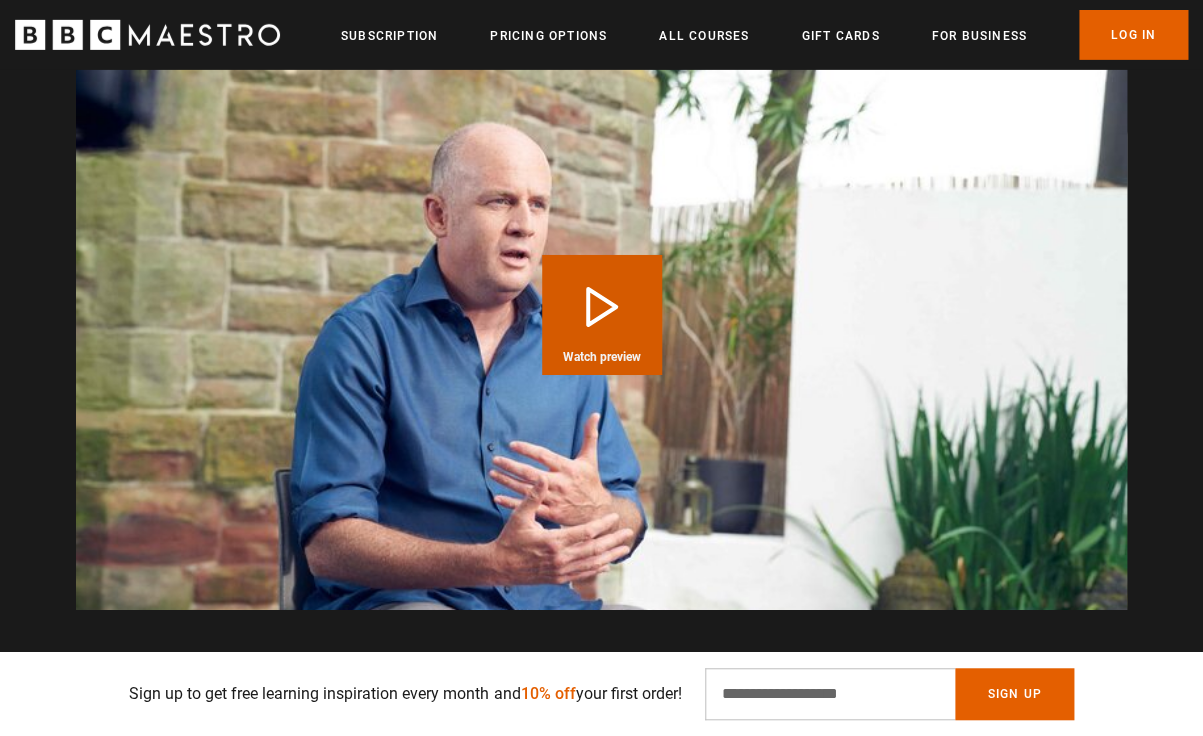 click on "Play Course overview for Time Management with Oliver Burkeman Watch preview" at bounding box center [602, 315] 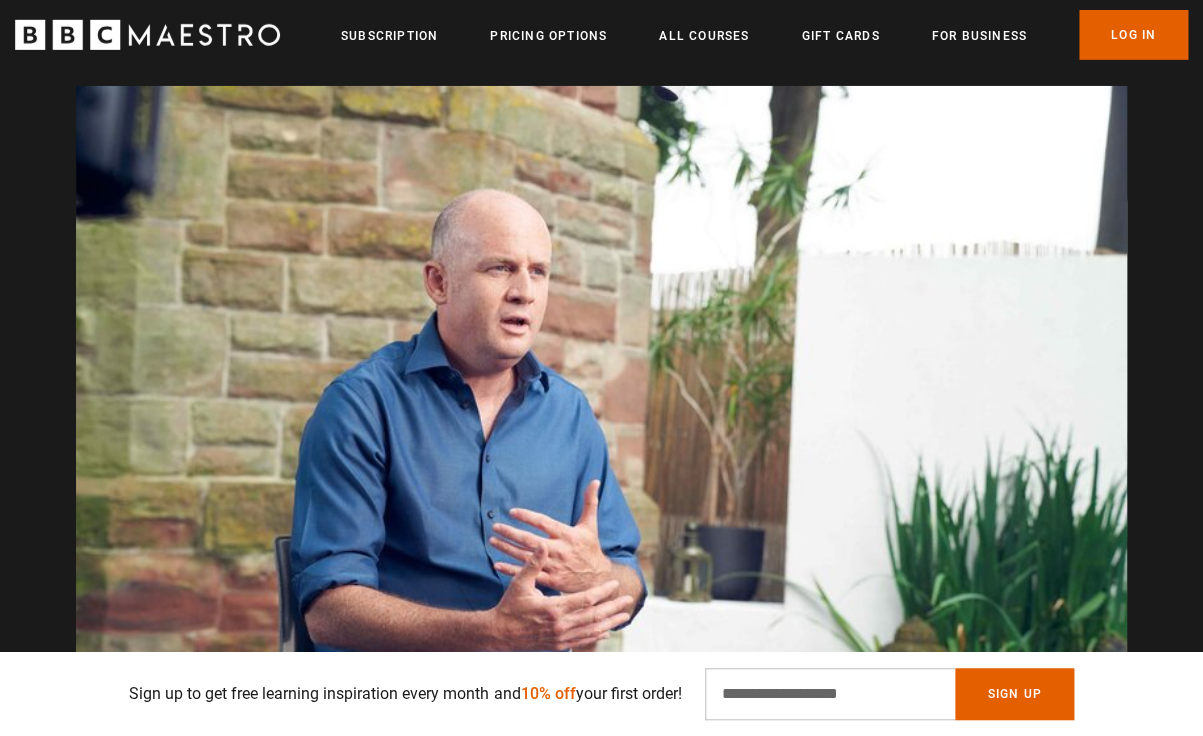 scroll, scrollTop: 1970, scrollLeft: 0, axis: vertical 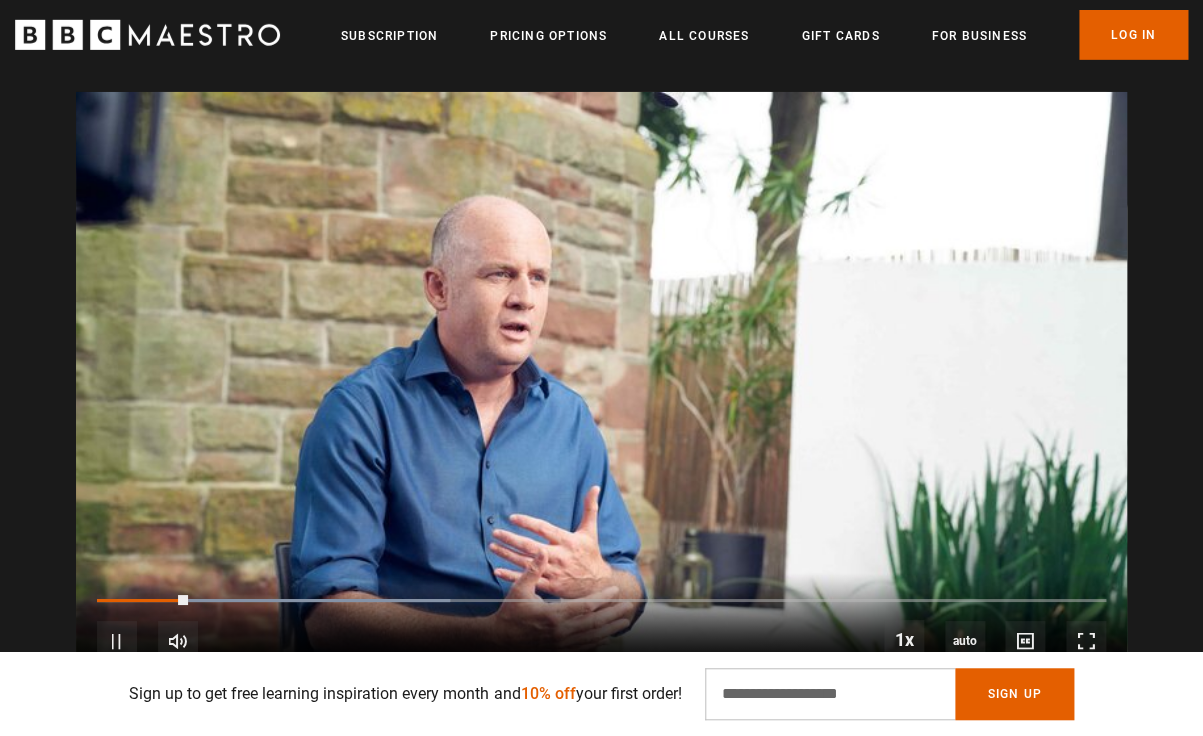 click at bounding box center (601, 387) 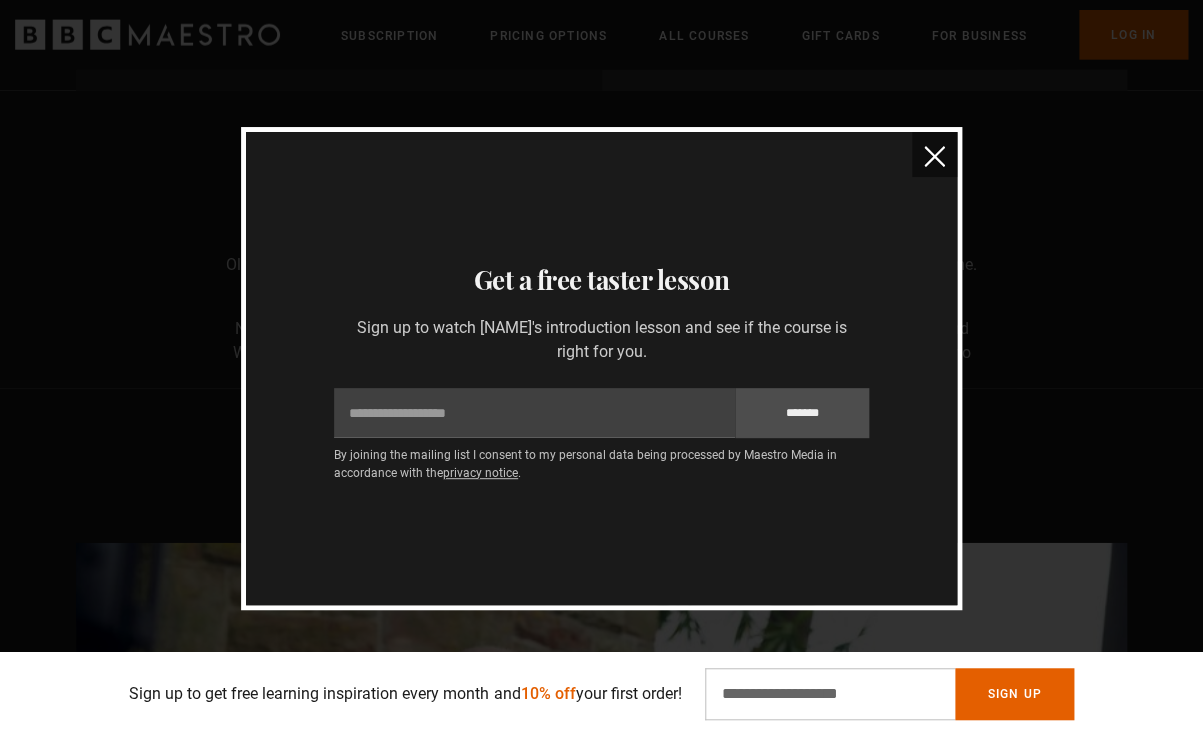 scroll, scrollTop: 1517, scrollLeft: 0, axis: vertical 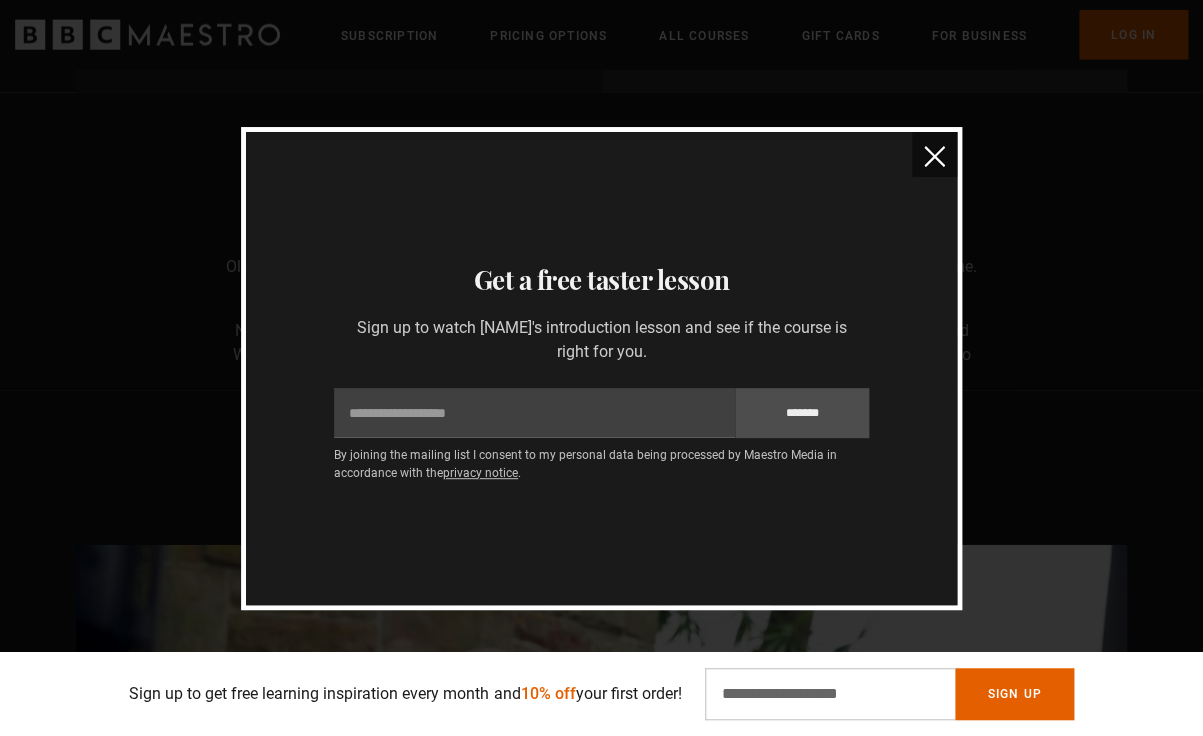 click at bounding box center [934, 156] 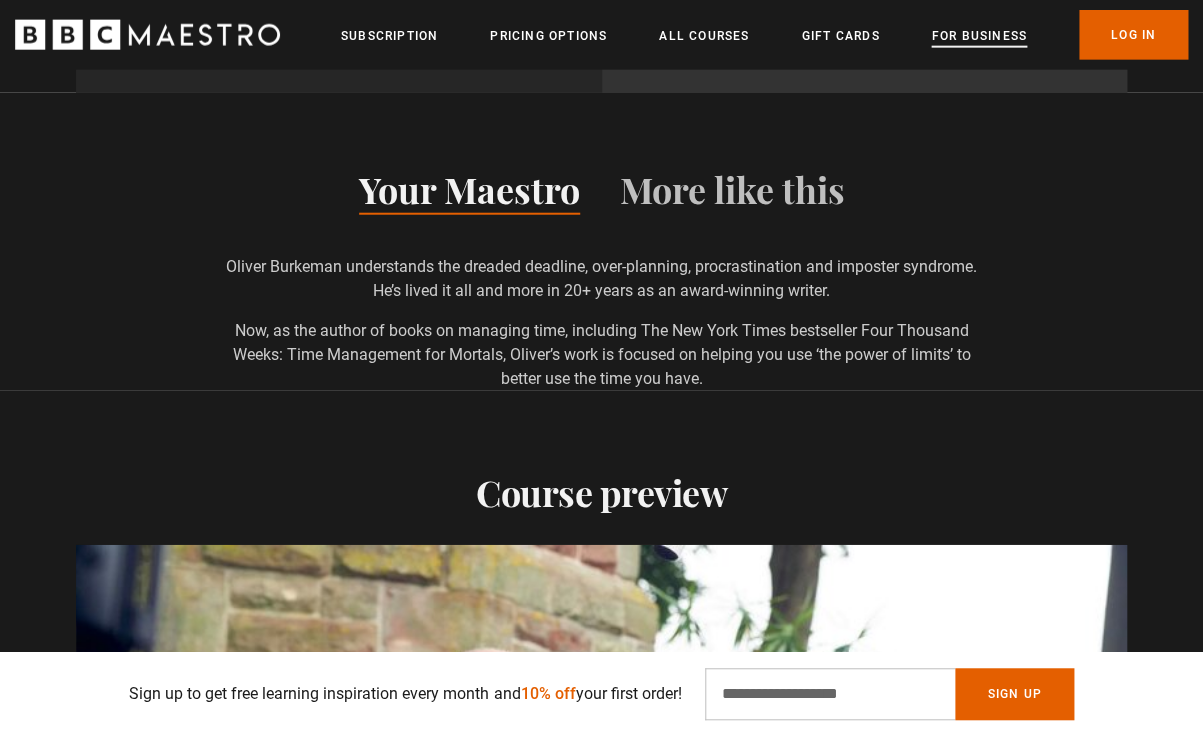 click on "For business" at bounding box center [978, 36] 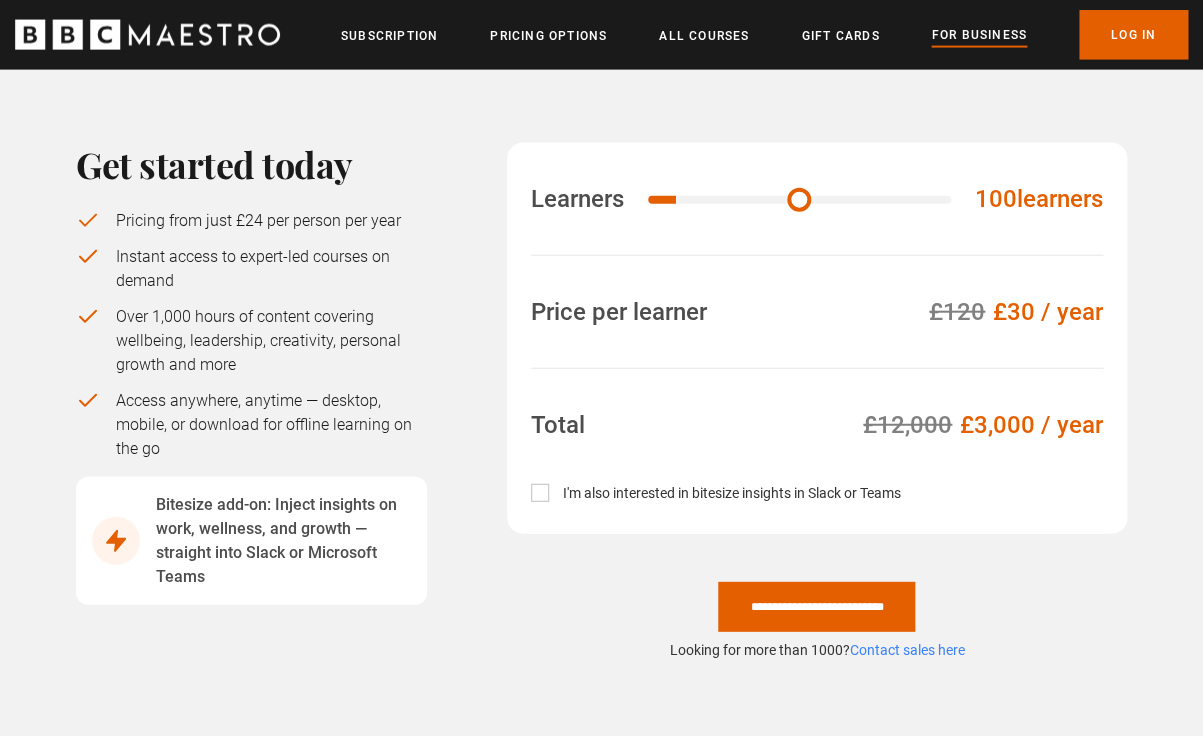 scroll, scrollTop: 1363, scrollLeft: 0, axis: vertical 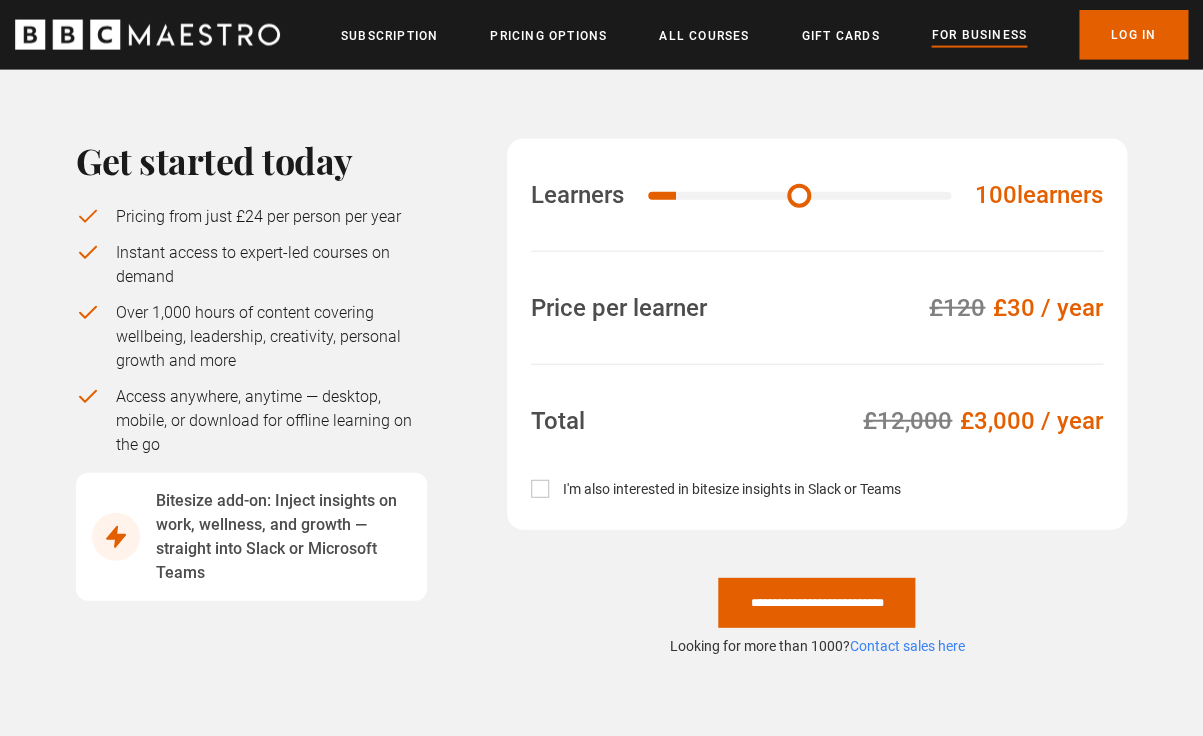click 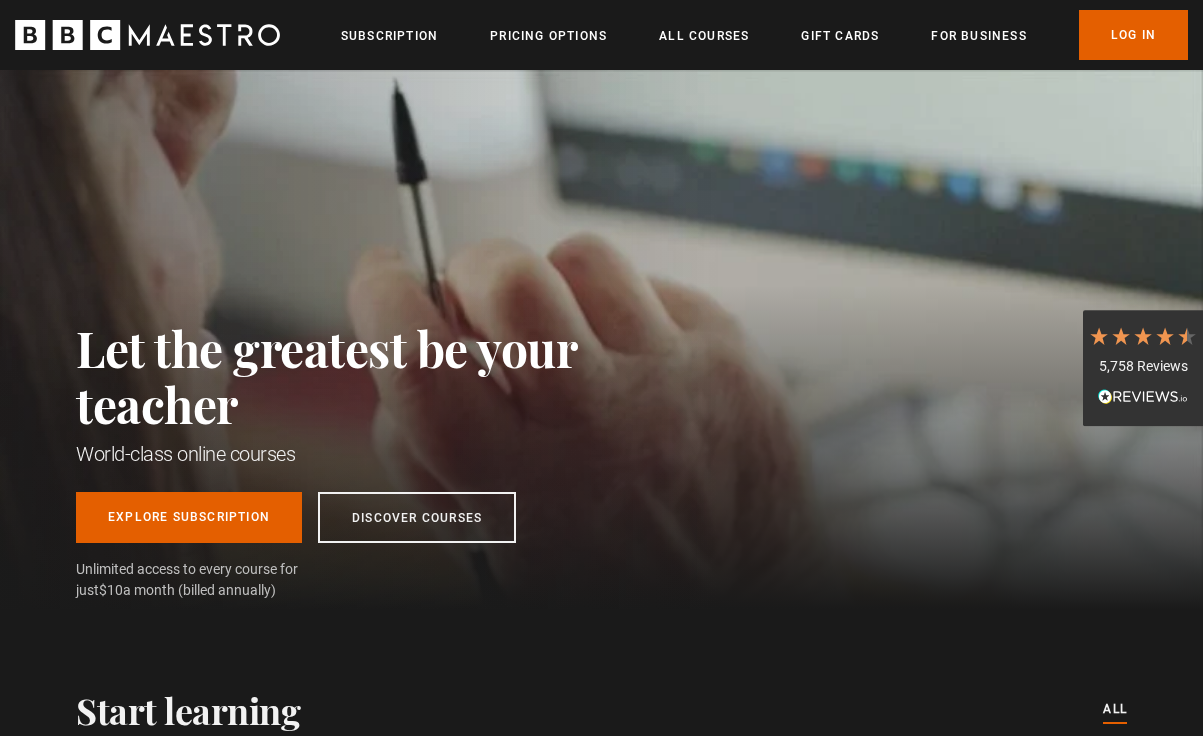 scroll, scrollTop: 0, scrollLeft: 0, axis: both 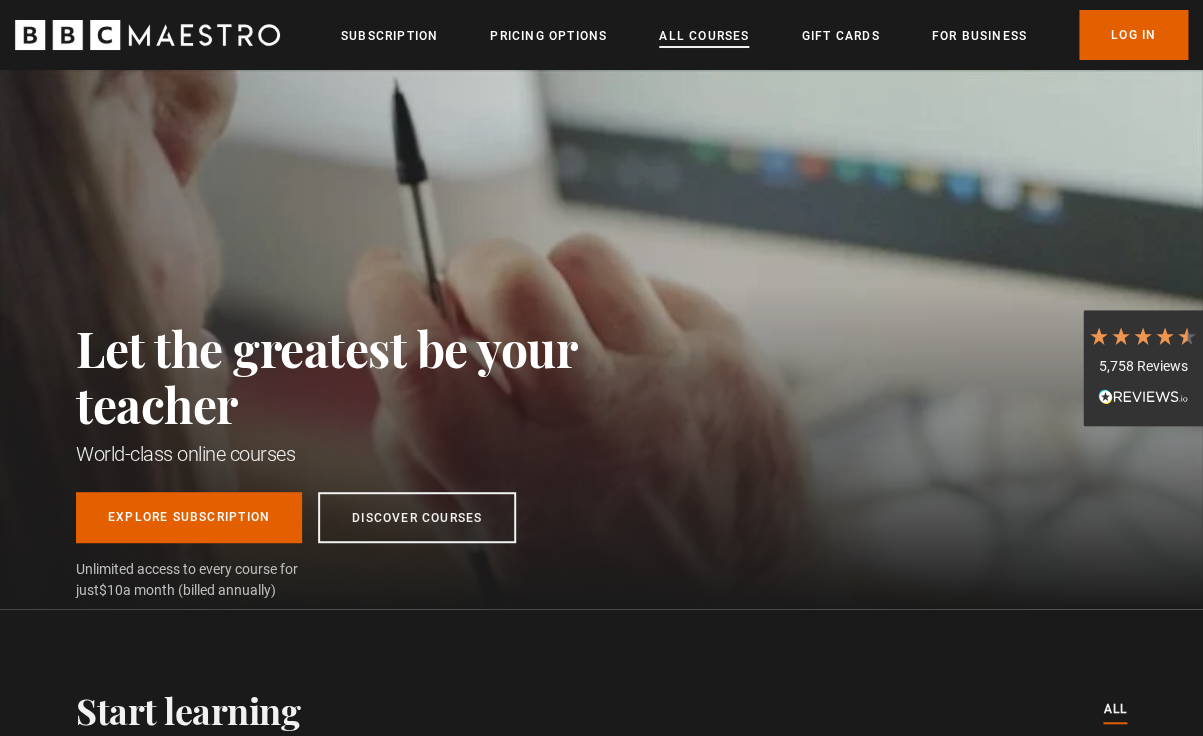click on "All Courses" at bounding box center (704, 36) 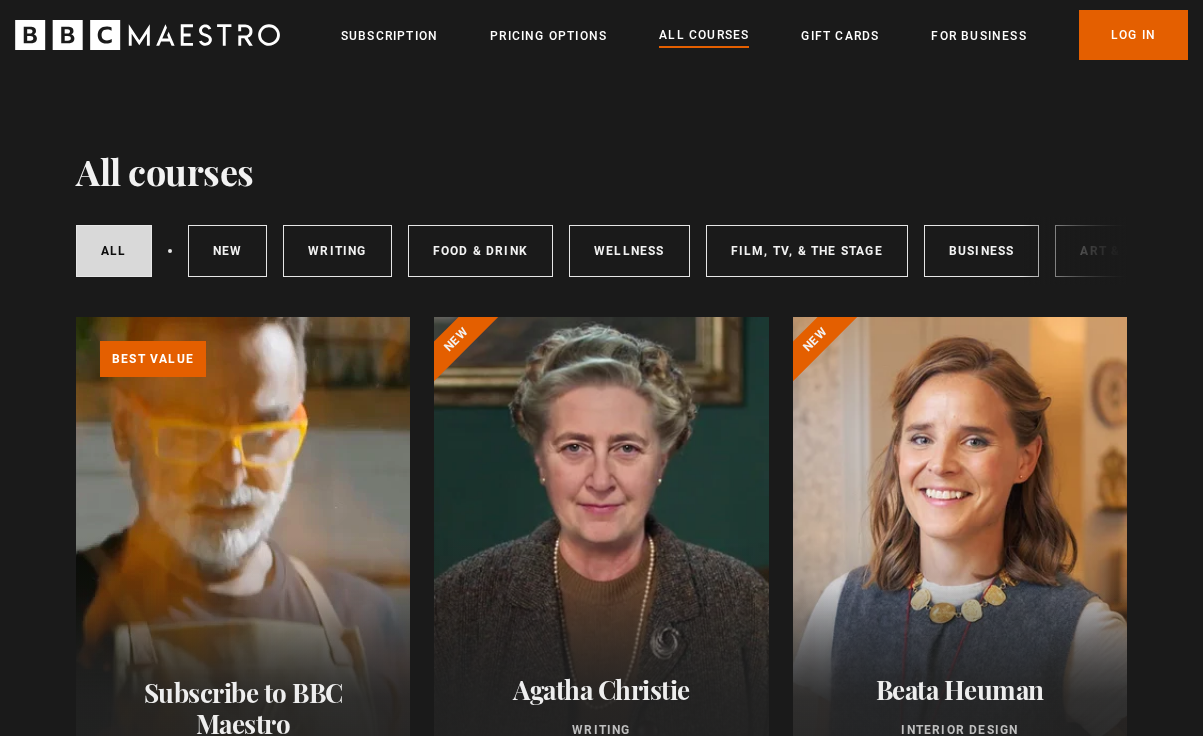 scroll, scrollTop: 0, scrollLeft: 0, axis: both 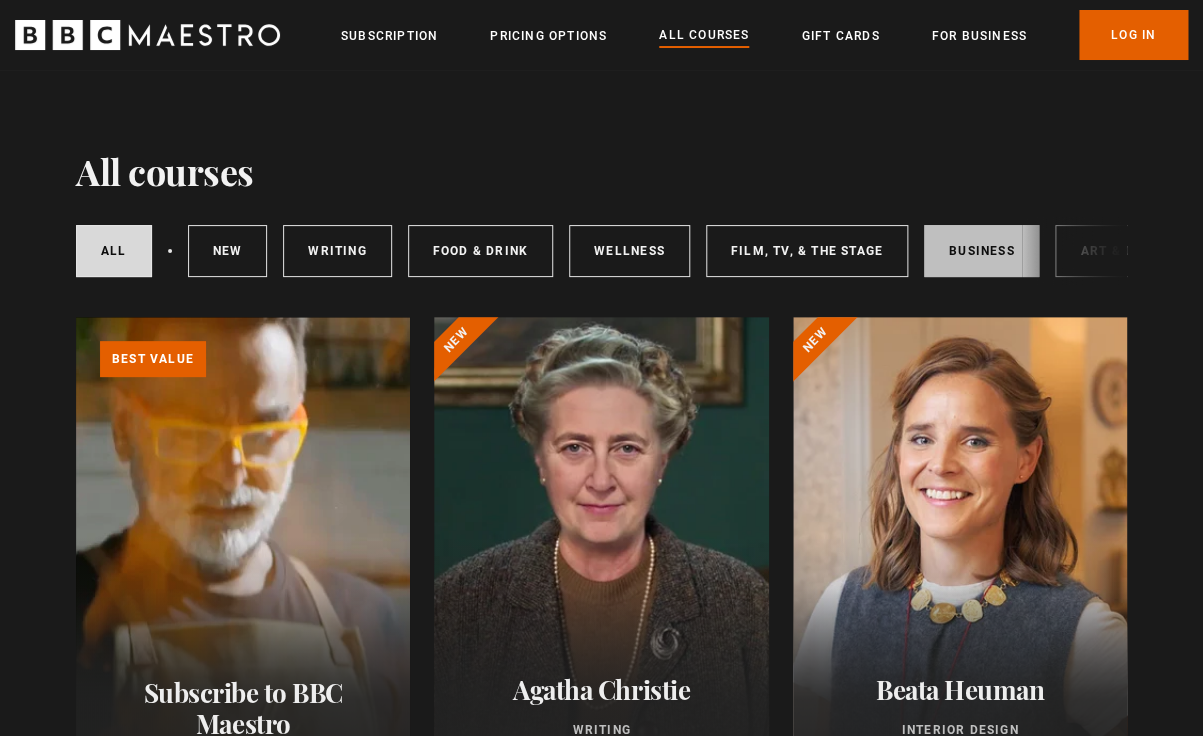 click on "Business" at bounding box center (982, 251) 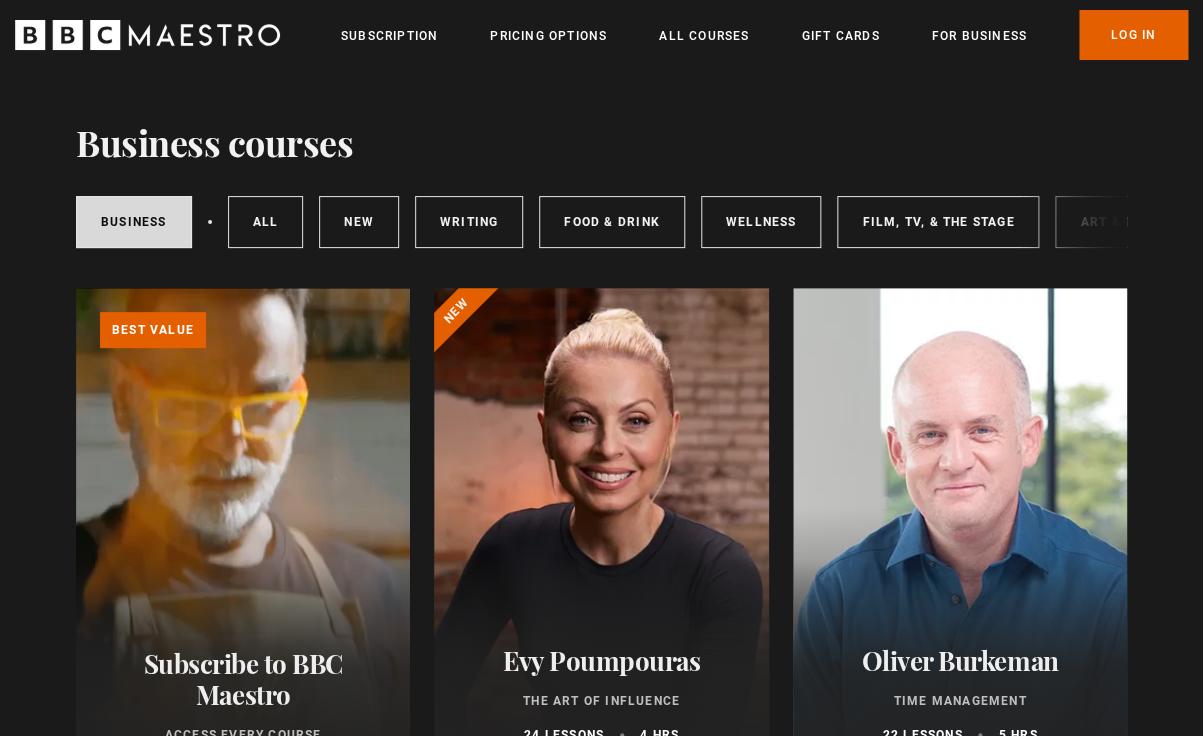 scroll, scrollTop: 0, scrollLeft: 0, axis: both 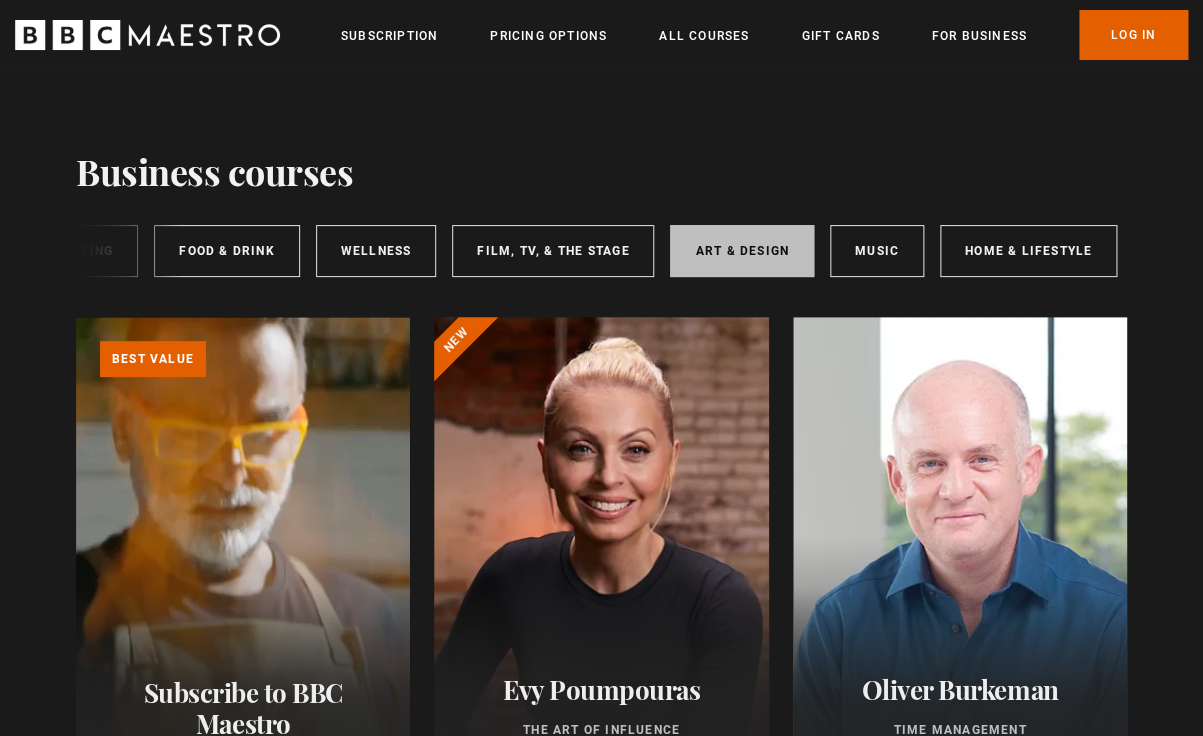 click on "Art & Design" at bounding box center [741, 251] 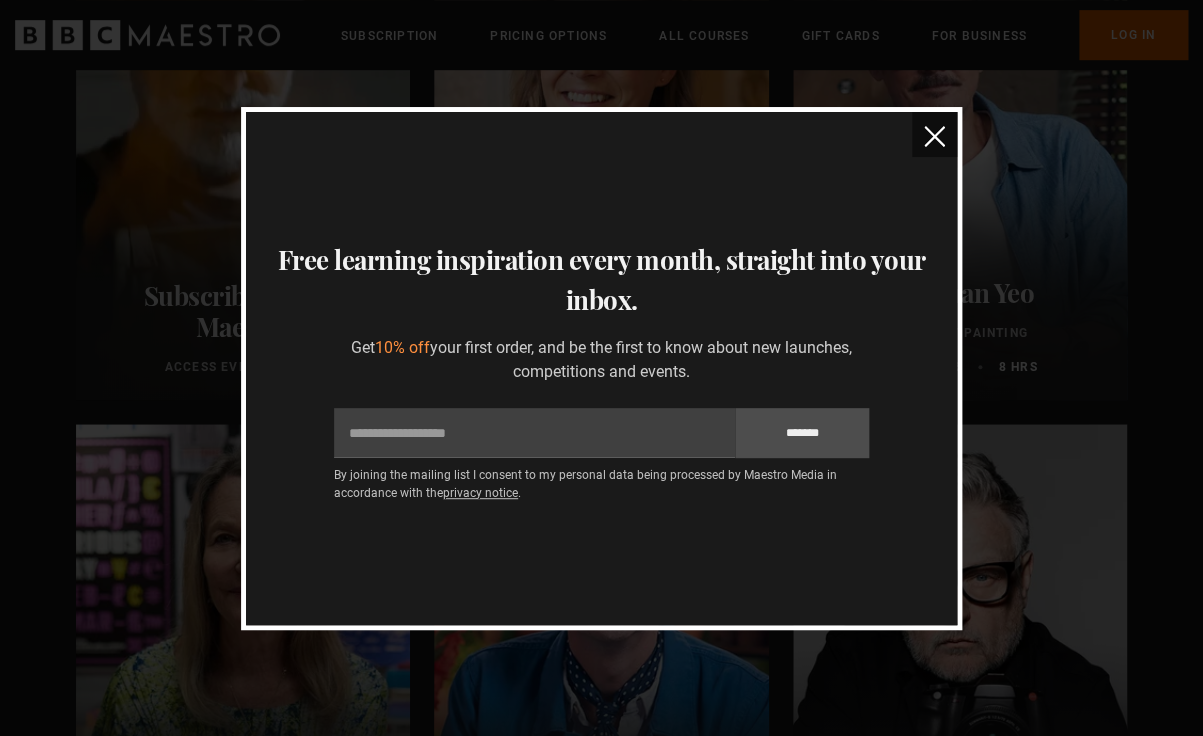 scroll, scrollTop: 0, scrollLeft: 0, axis: both 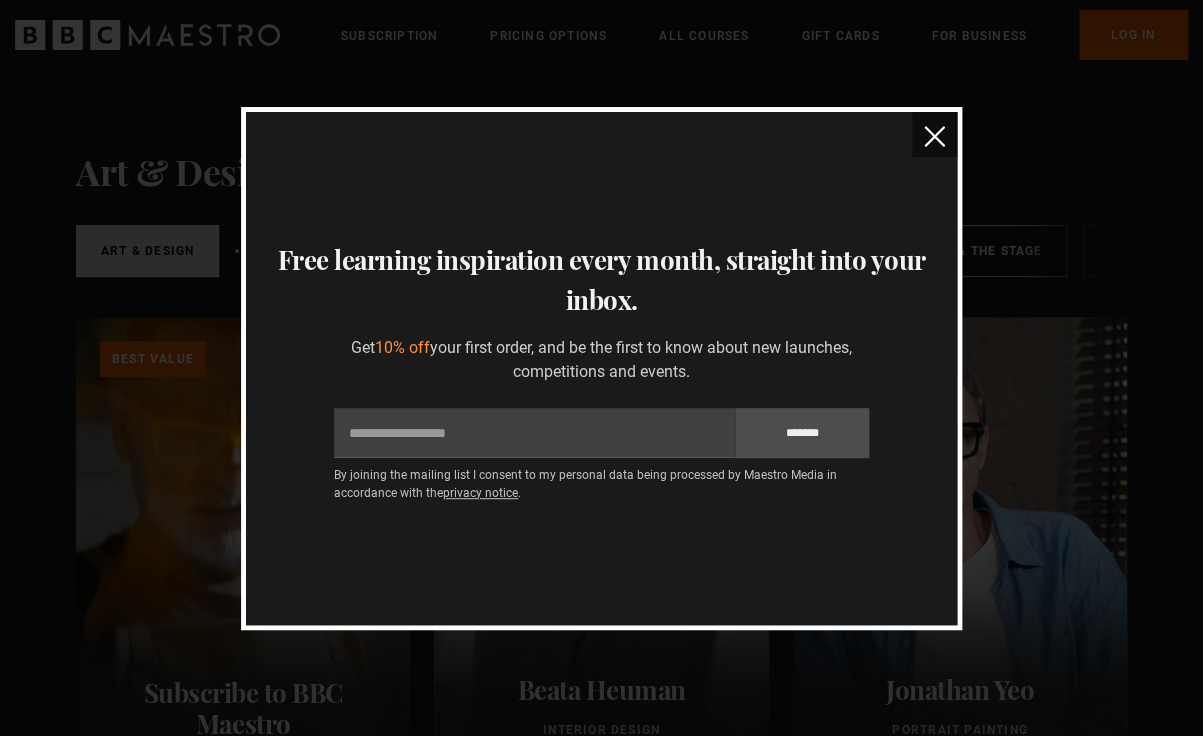 click at bounding box center [934, 136] 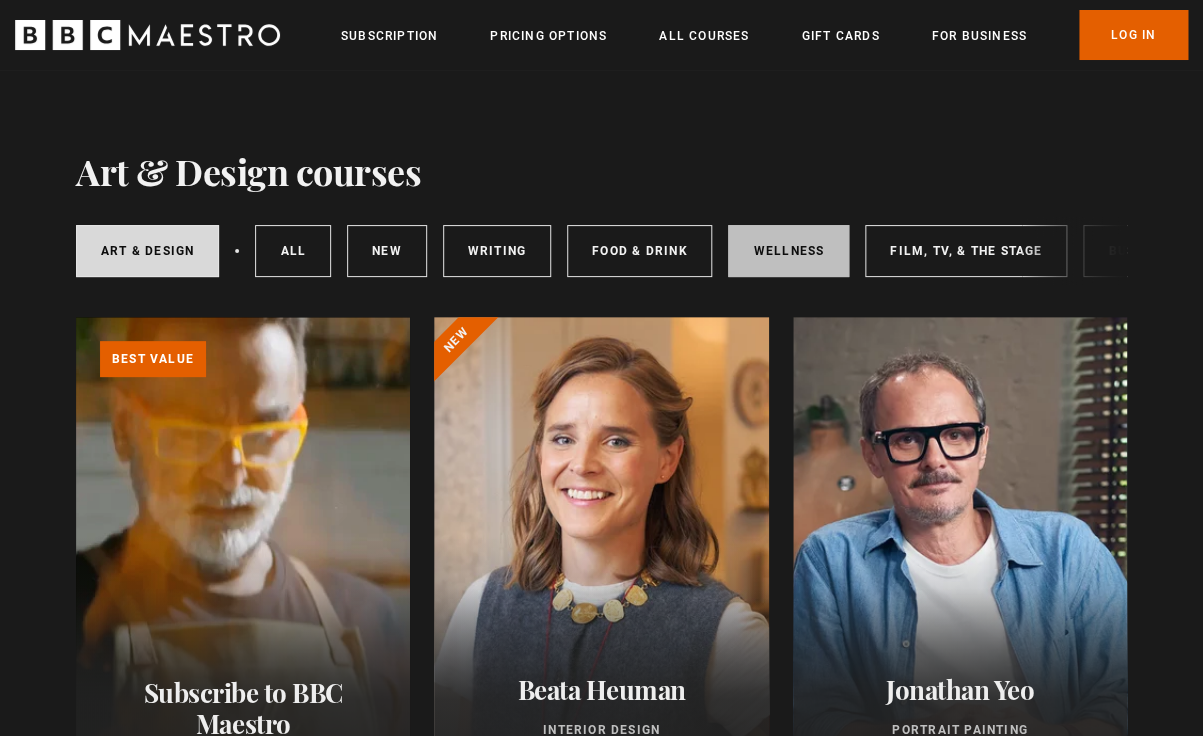 click on "Wellness" at bounding box center [788, 251] 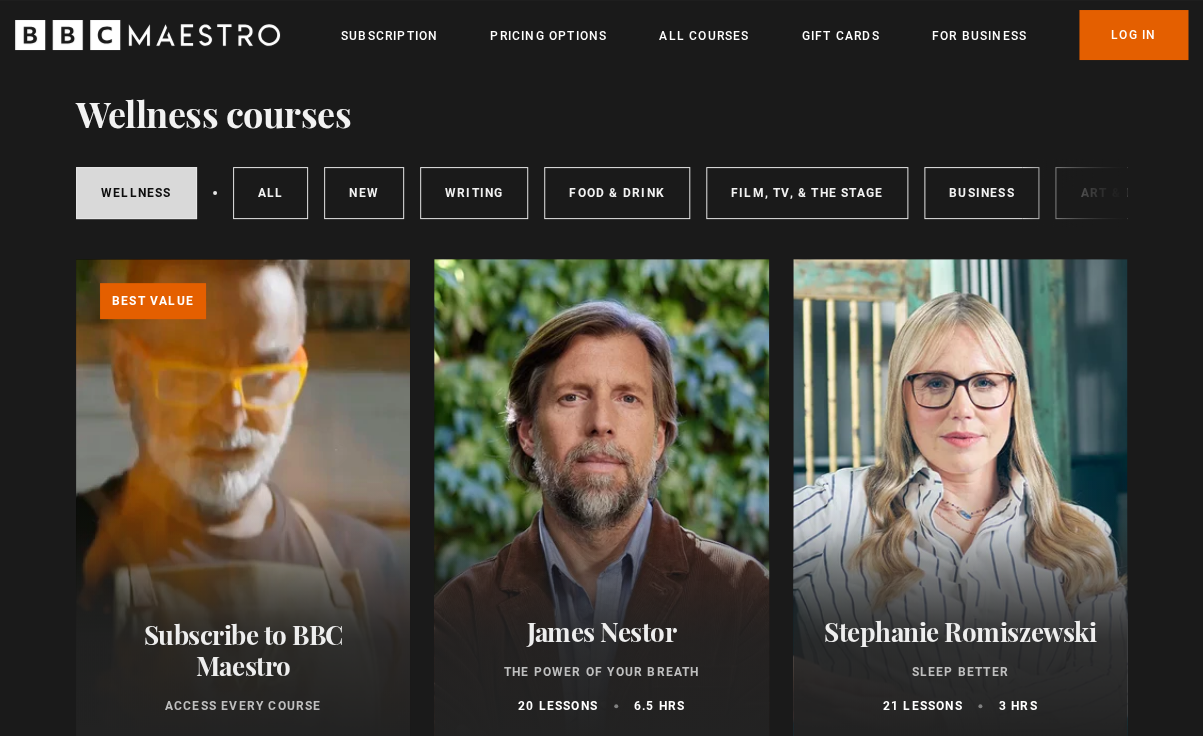 scroll, scrollTop: 0, scrollLeft: 0, axis: both 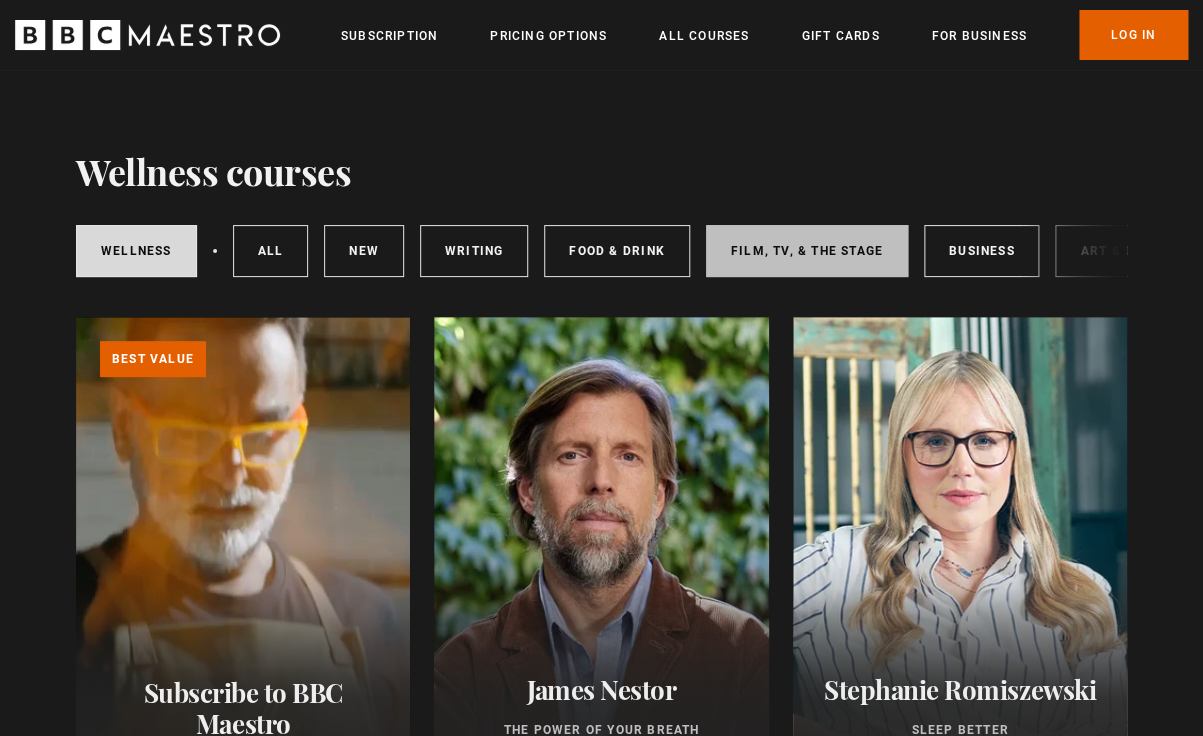 click on "Film, TV, & The Stage" at bounding box center [807, 251] 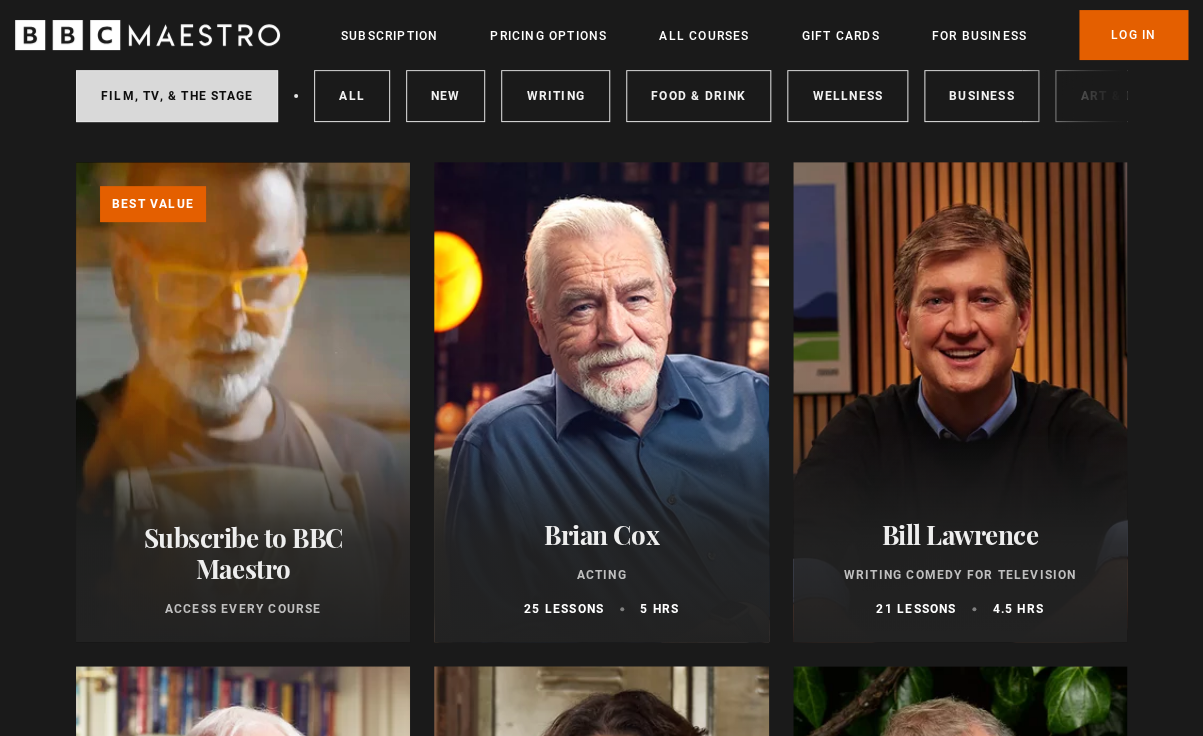 scroll, scrollTop: 179, scrollLeft: 0, axis: vertical 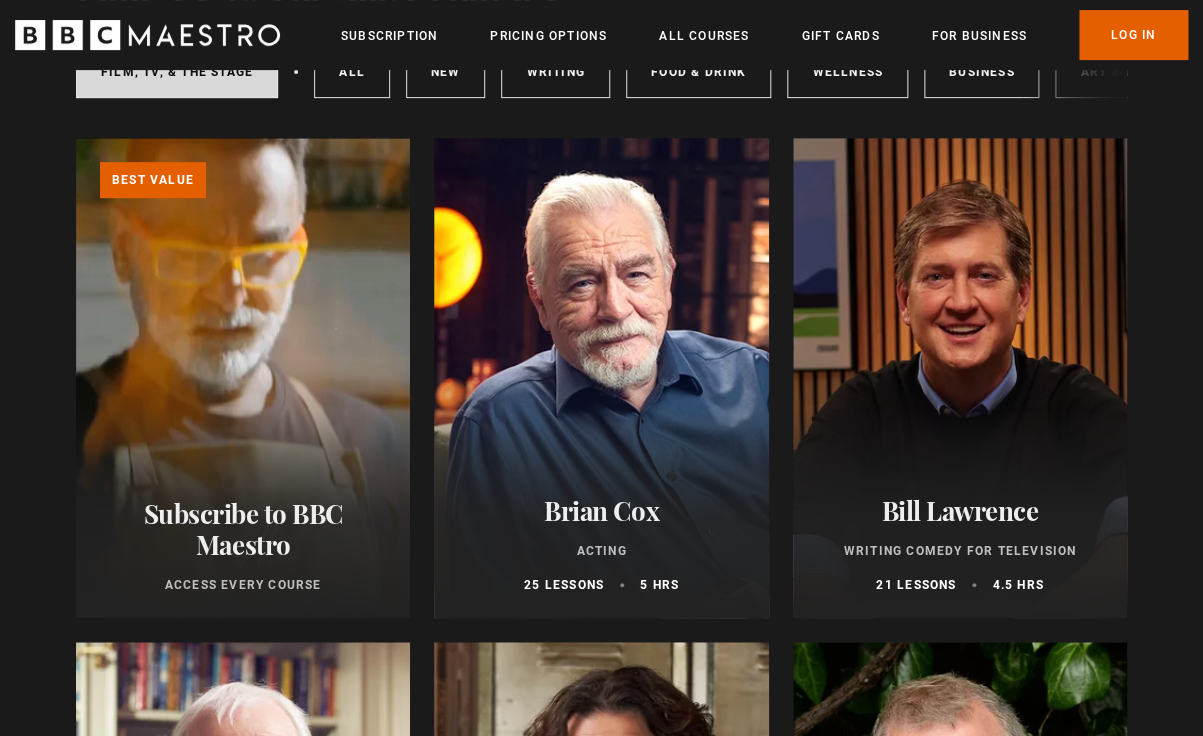 click at bounding box center (960, 378) 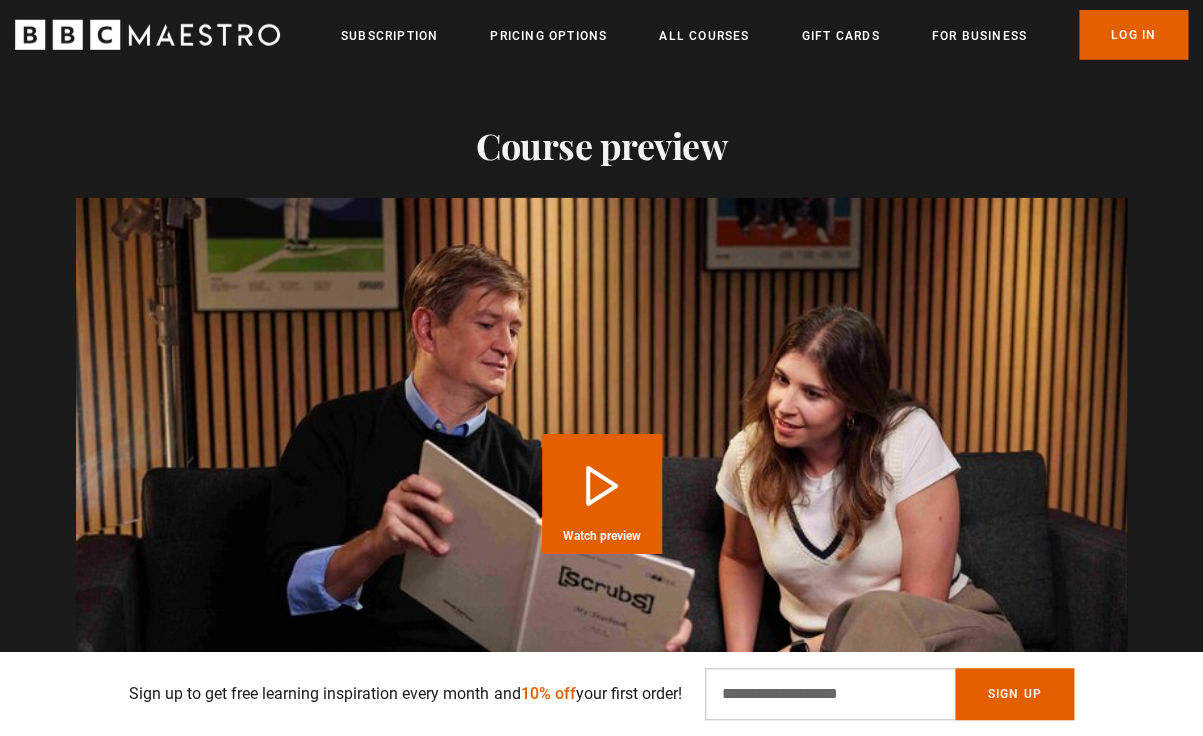 scroll, scrollTop: 2038, scrollLeft: 0, axis: vertical 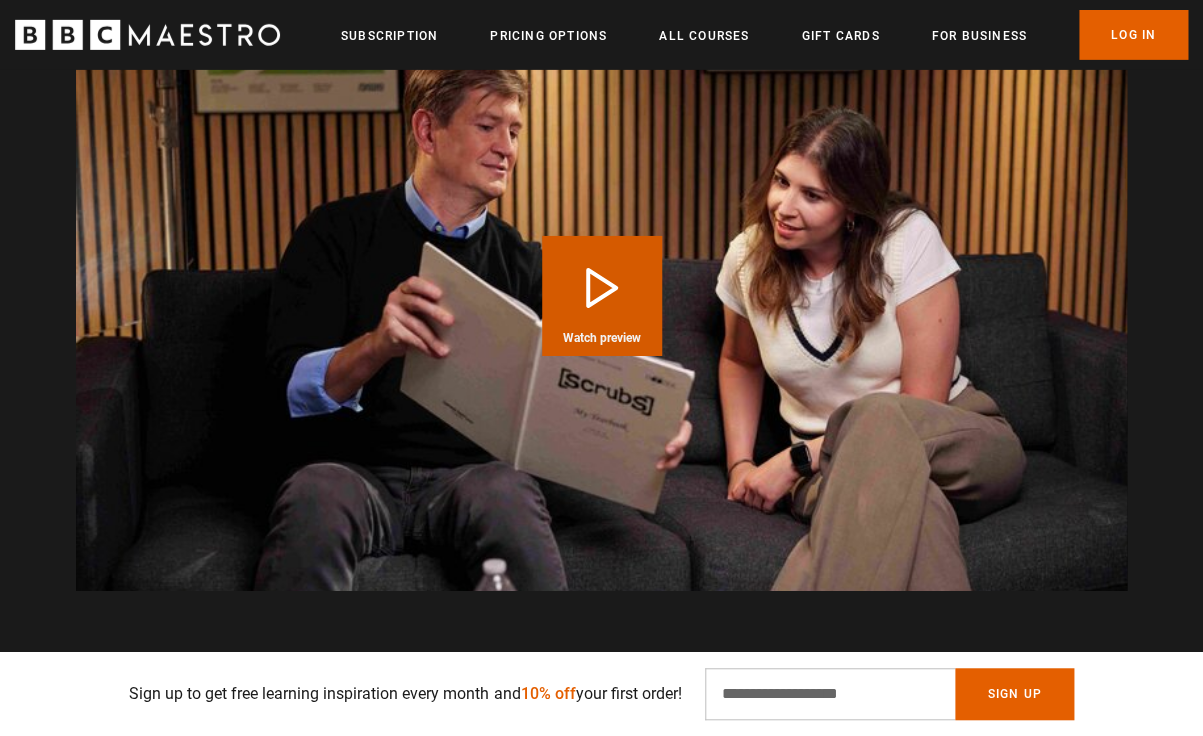 click on "Play Course overview for Writing Comedy for Television with Bill Lawrence Watch preview" at bounding box center [602, 296] 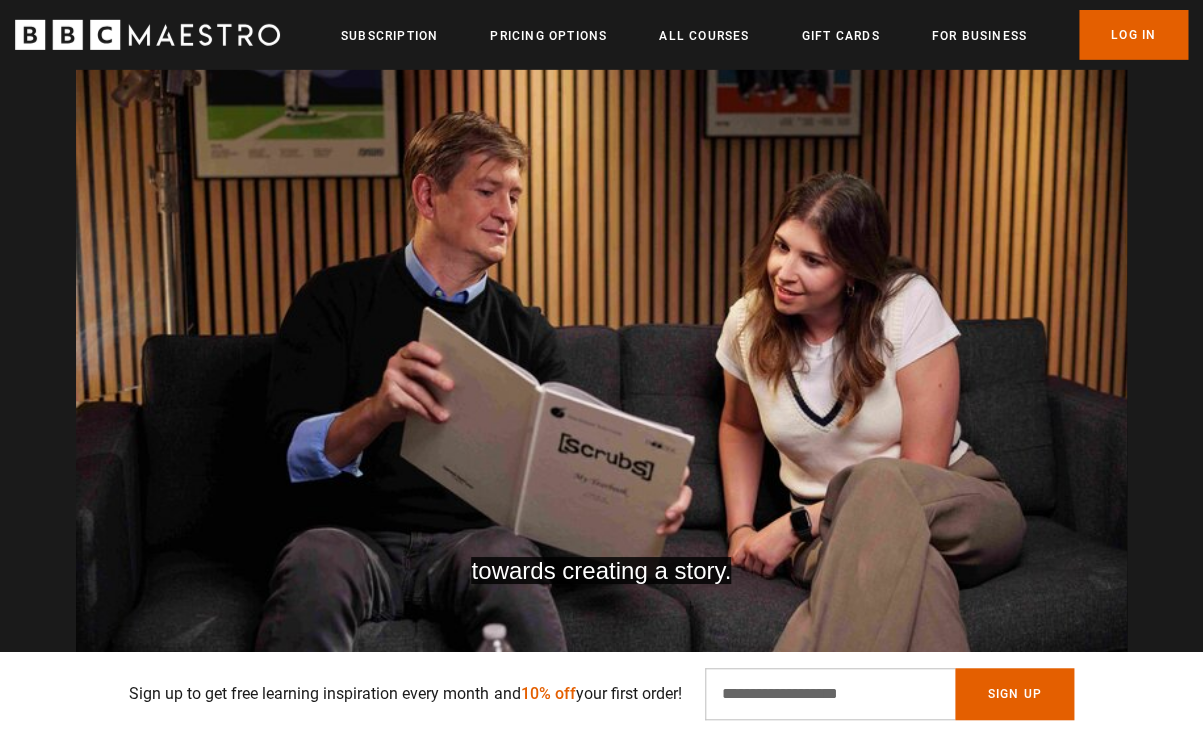 scroll, scrollTop: 1972, scrollLeft: 0, axis: vertical 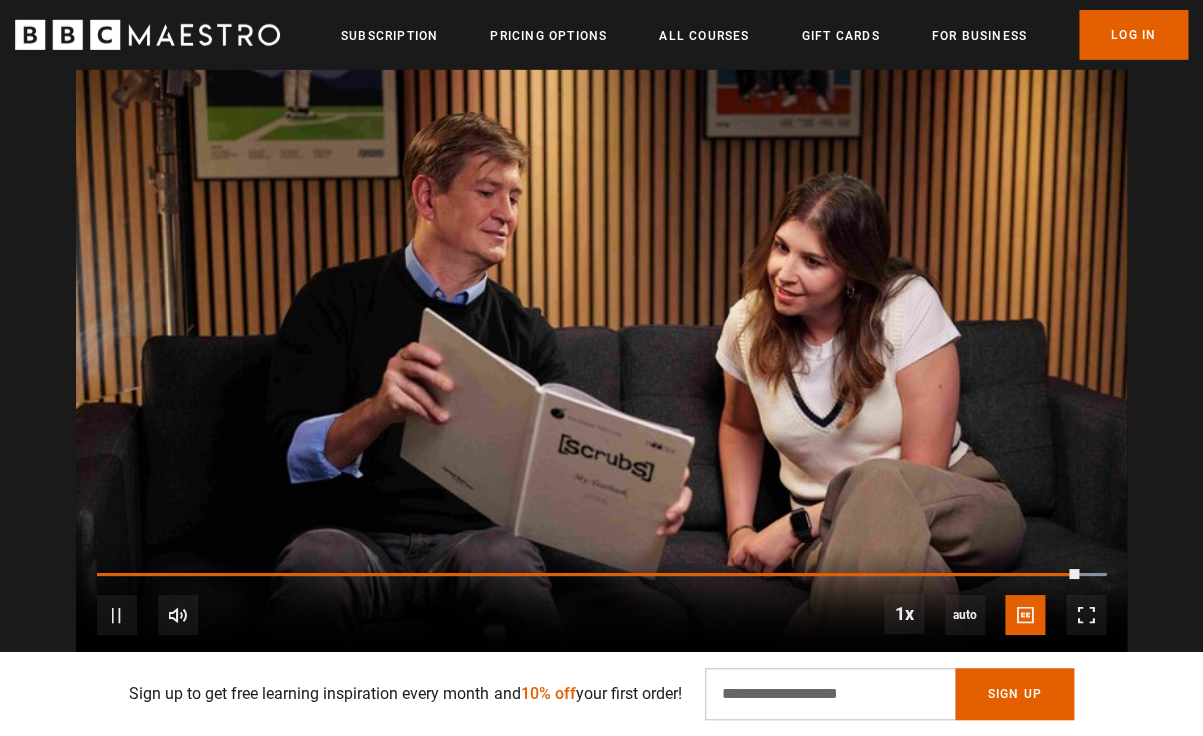 click at bounding box center [601, 361] 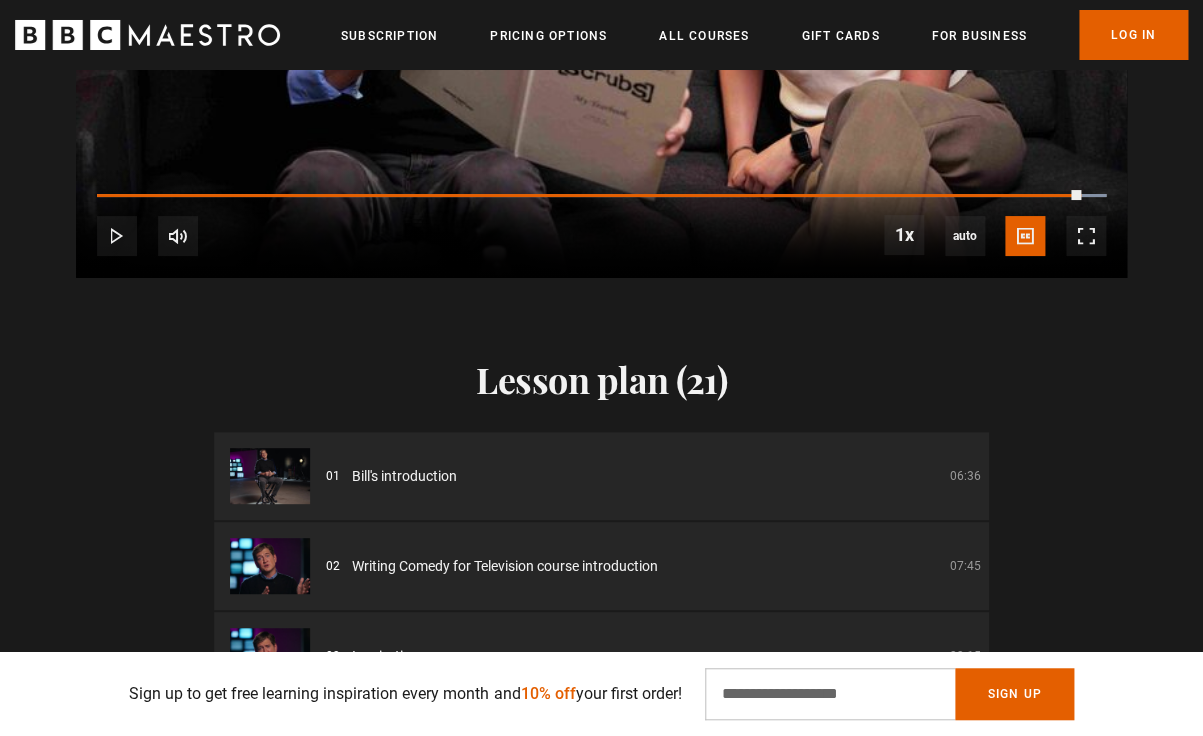 scroll, scrollTop: 2354, scrollLeft: 0, axis: vertical 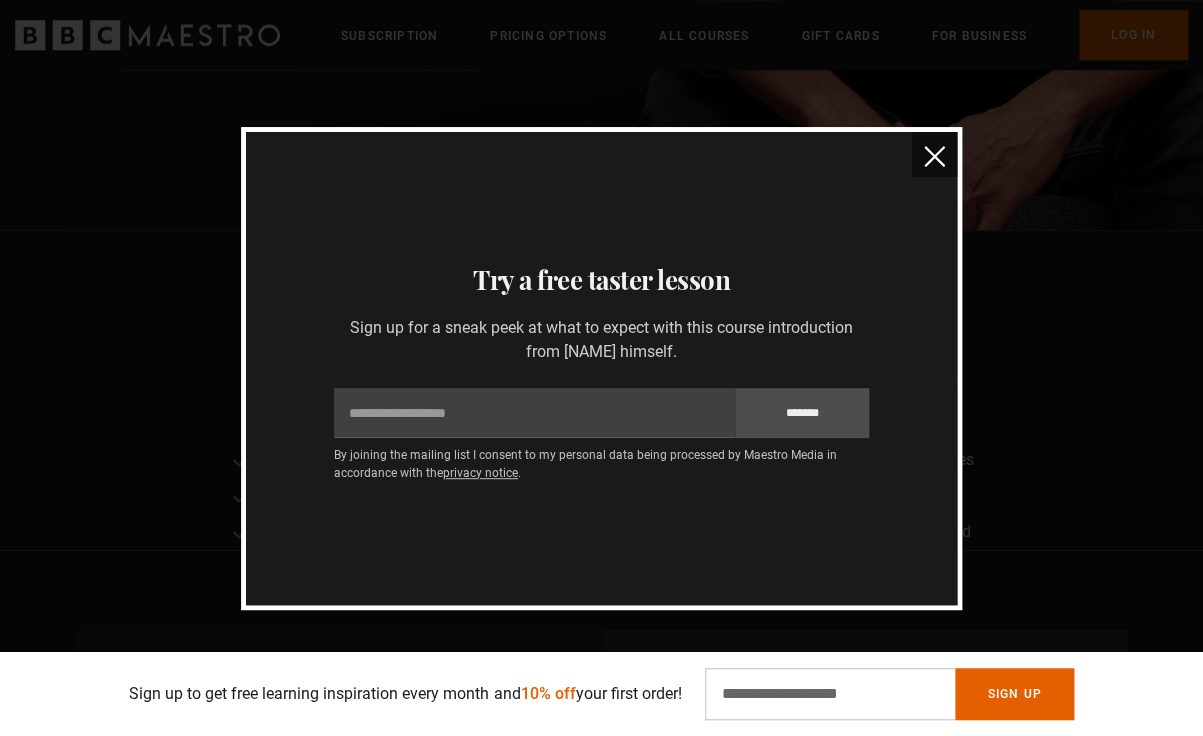 click at bounding box center [934, 156] 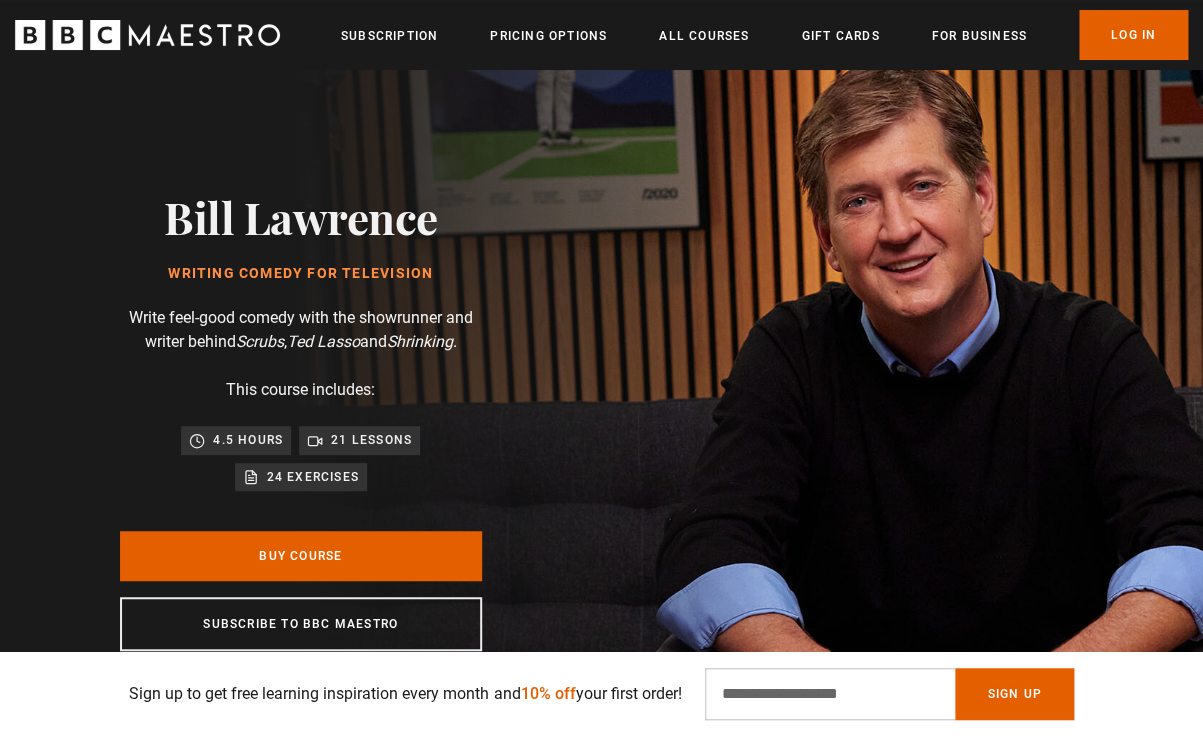 scroll, scrollTop: 37, scrollLeft: 0, axis: vertical 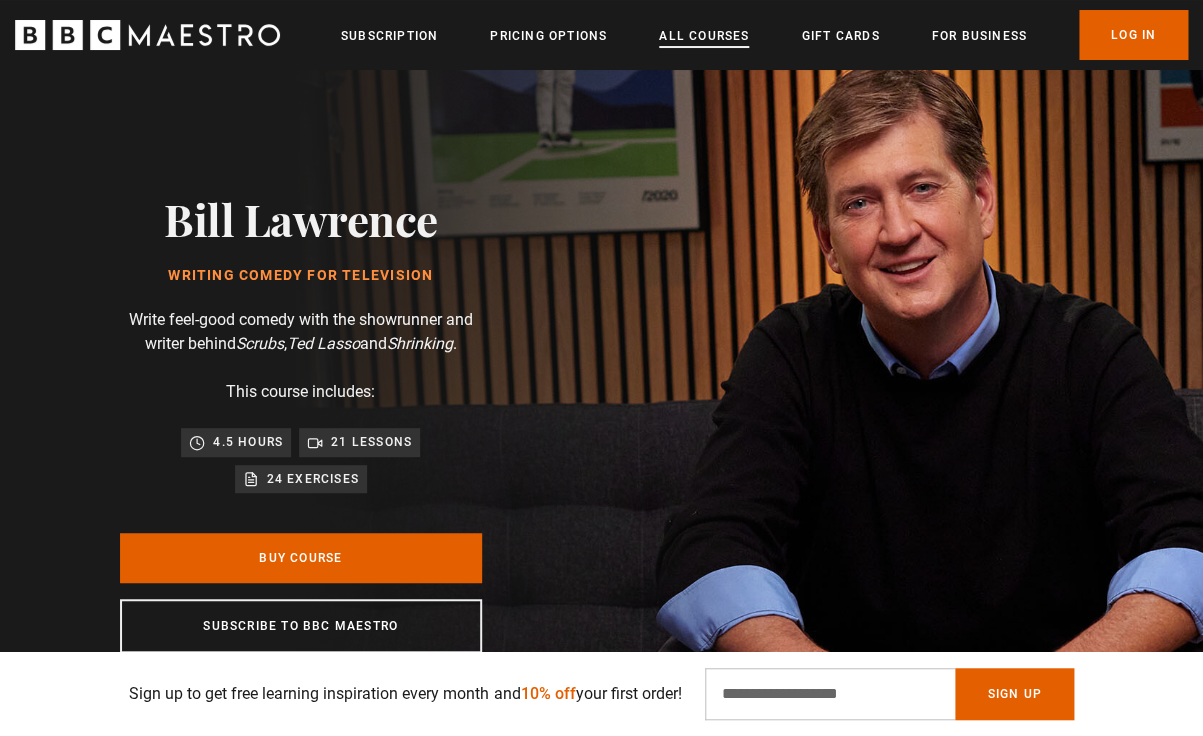 click on "All Courses" at bounding box center [704, 36] 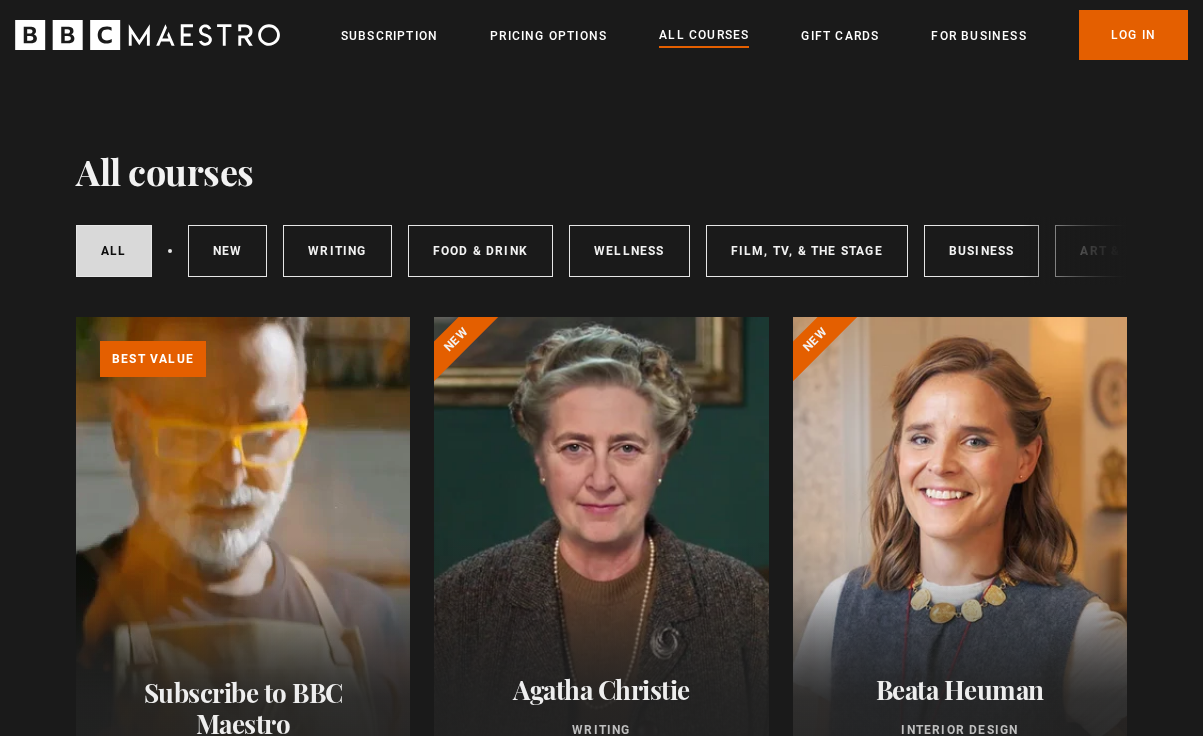scroll, scrollTop: 0, scrollLeft: 0, axis: both 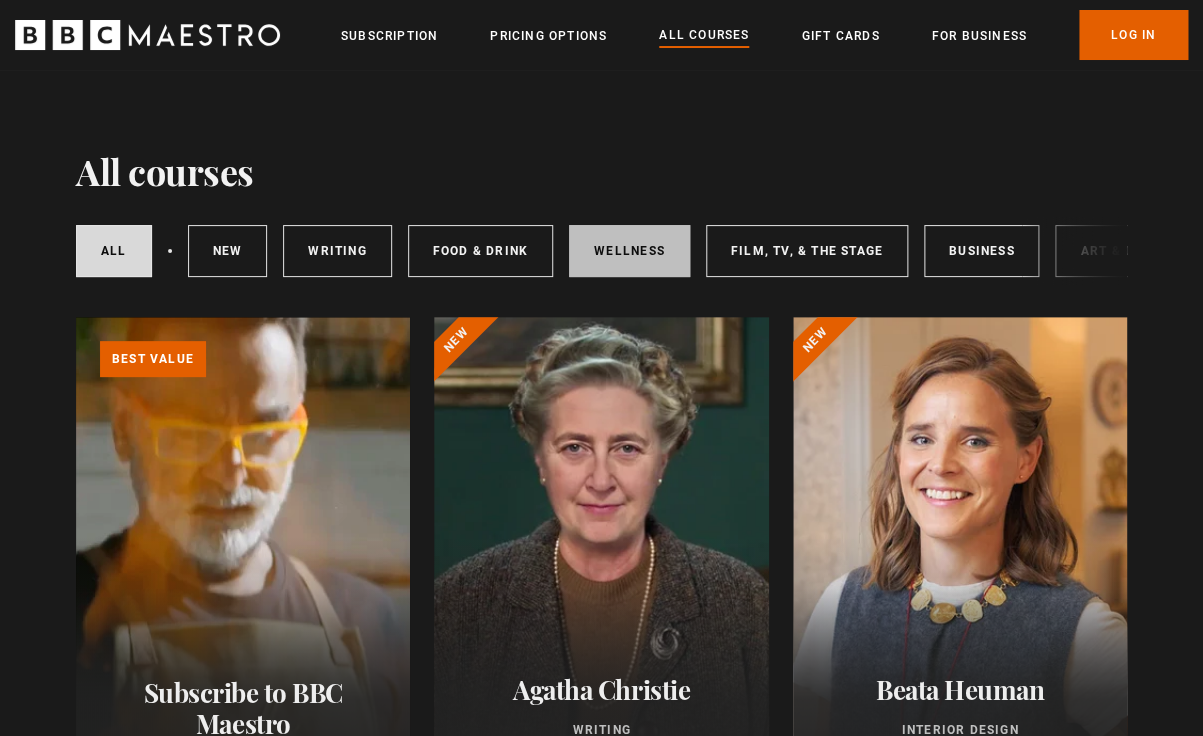 click on "Wellness" at bounding box center (629, 251) 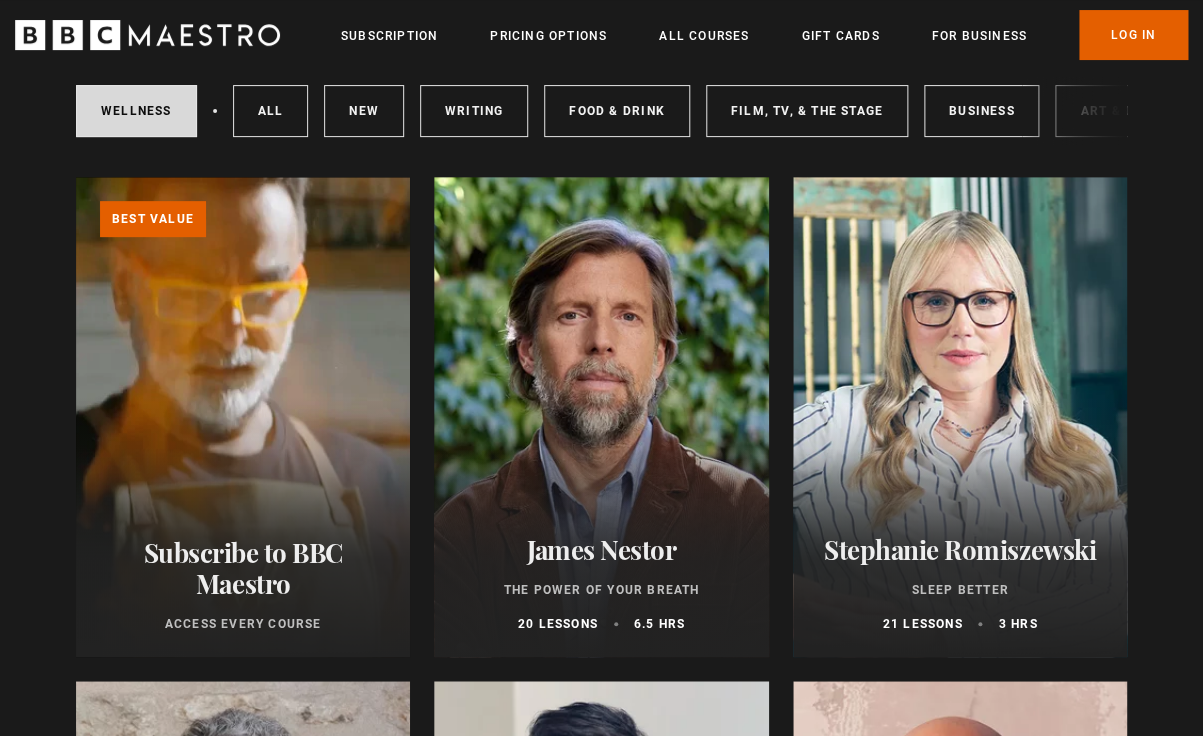 scroll, scrollTop: 0, scrollLeft: 0, axis: both 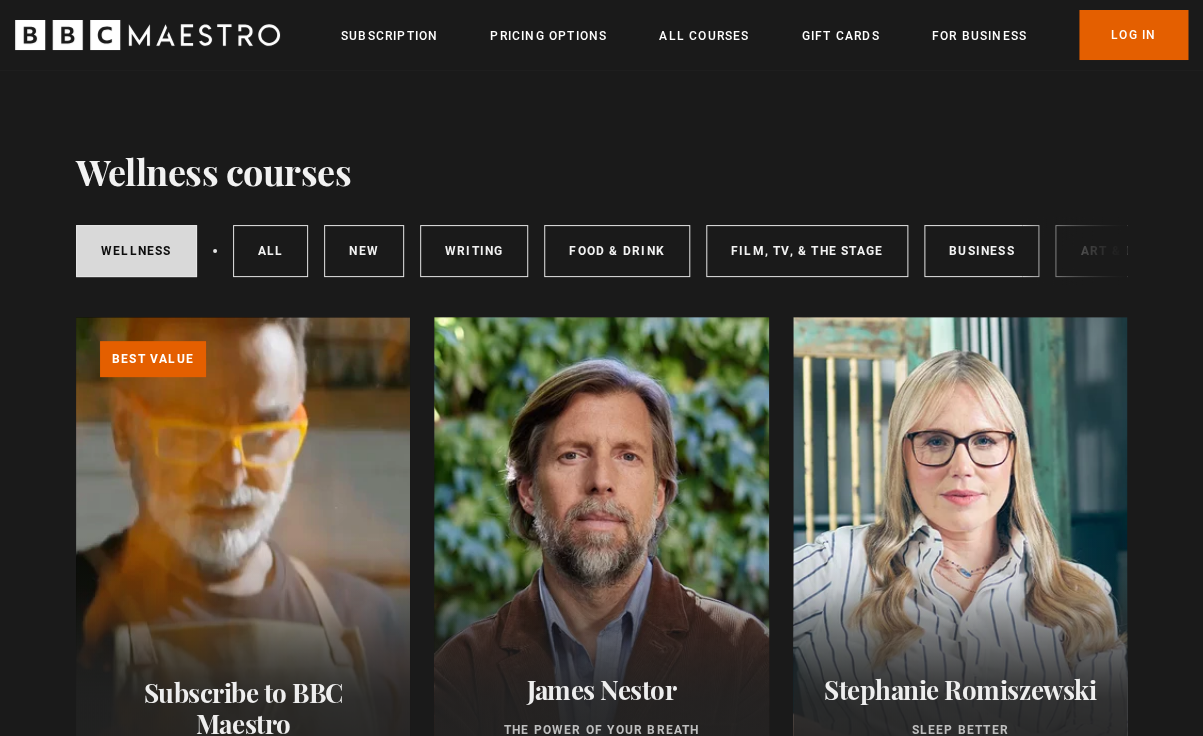 click on "Wellness
courses
Wellness
All courses
New courses
Writing
Food & Drink
Film, TV, & The Stage
Business
Art & Design
Music
Home & Lifestyle
Learn more   about BBC Maestro
Video Player is loading. Play Video Pause Unmute Current Time  0:13 / Duration  0:15 Loaded :  99.45% 0:13 Stream Type  LIVE Seek to live, currently behind live LIVE Remaining Time  - 0:02   1x Playback Rate Chapters ***" at bounding box center [601, 1253] 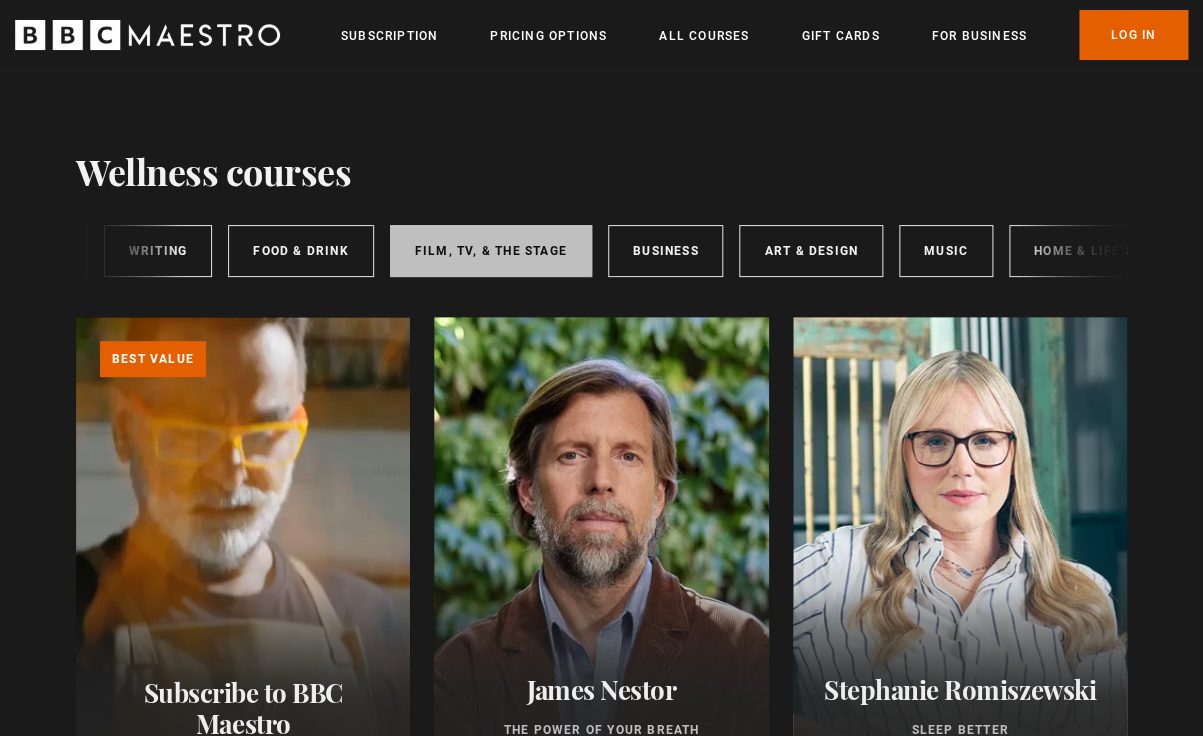 scroll, scrollTop: 0, scrollLeft: 385, axis: horizontal 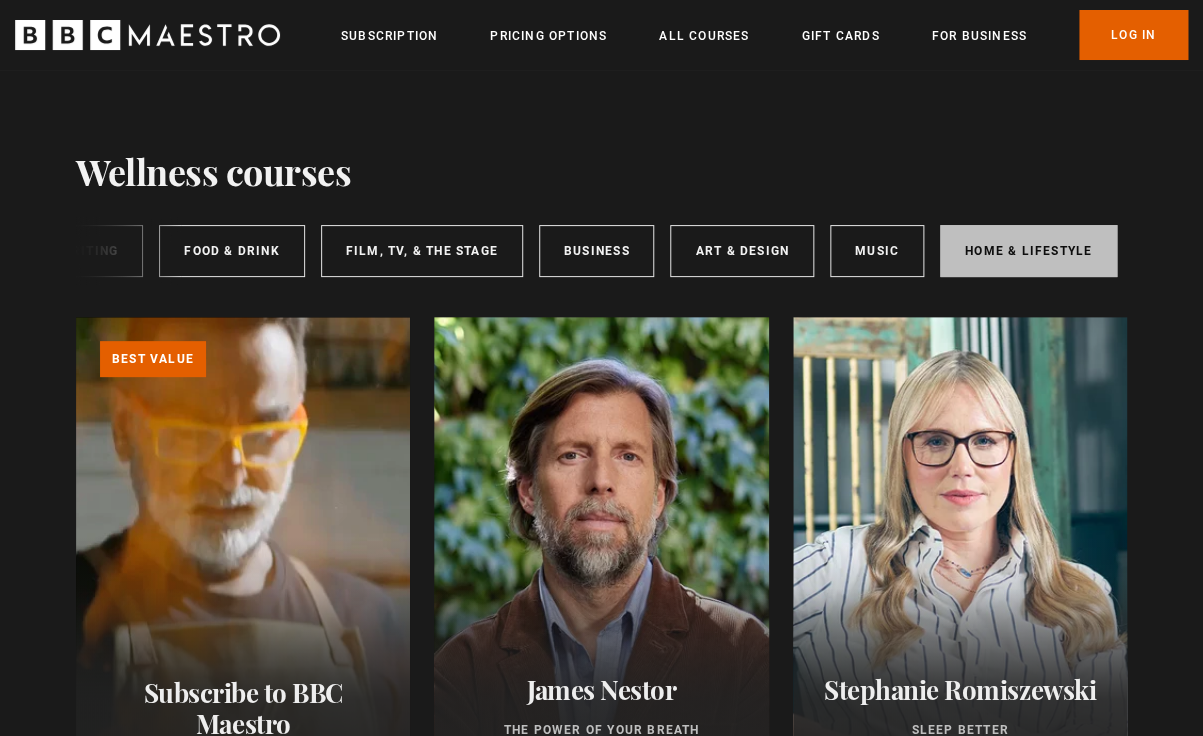 click on "Home & Lifestyle" at bounding box center (1028, 251) 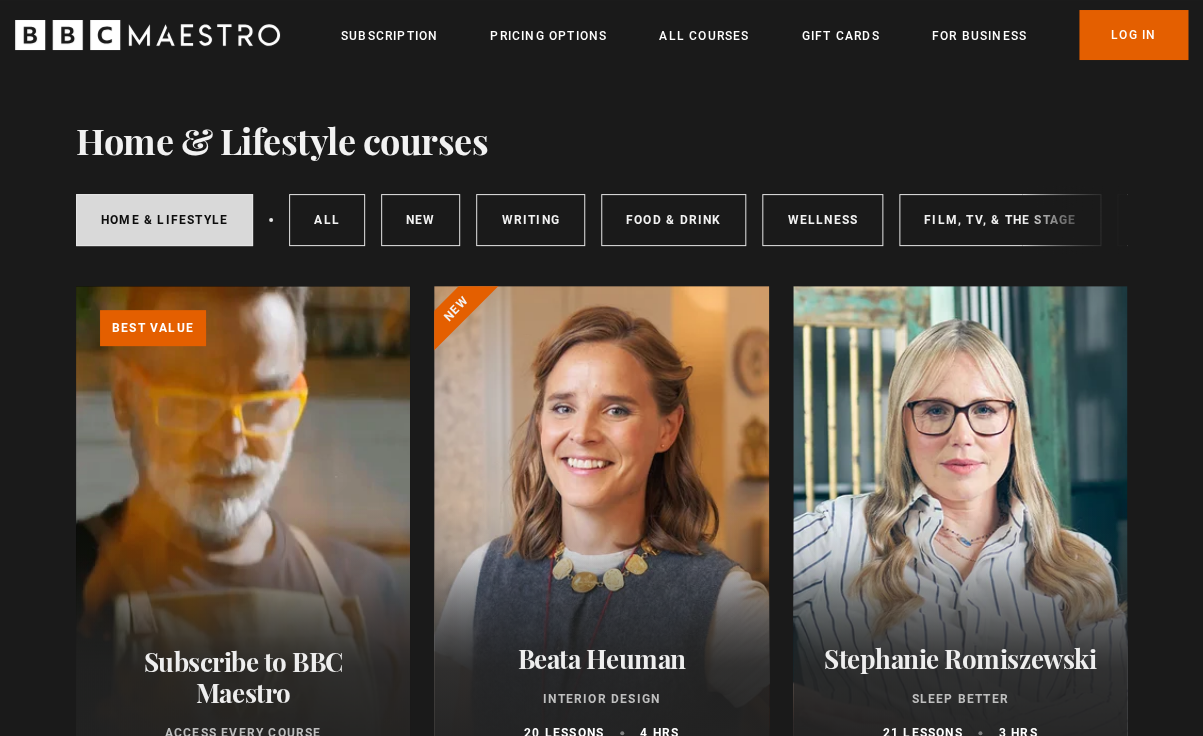 scroll, scrollTop: 0, scrollLeft: 0, axis: both 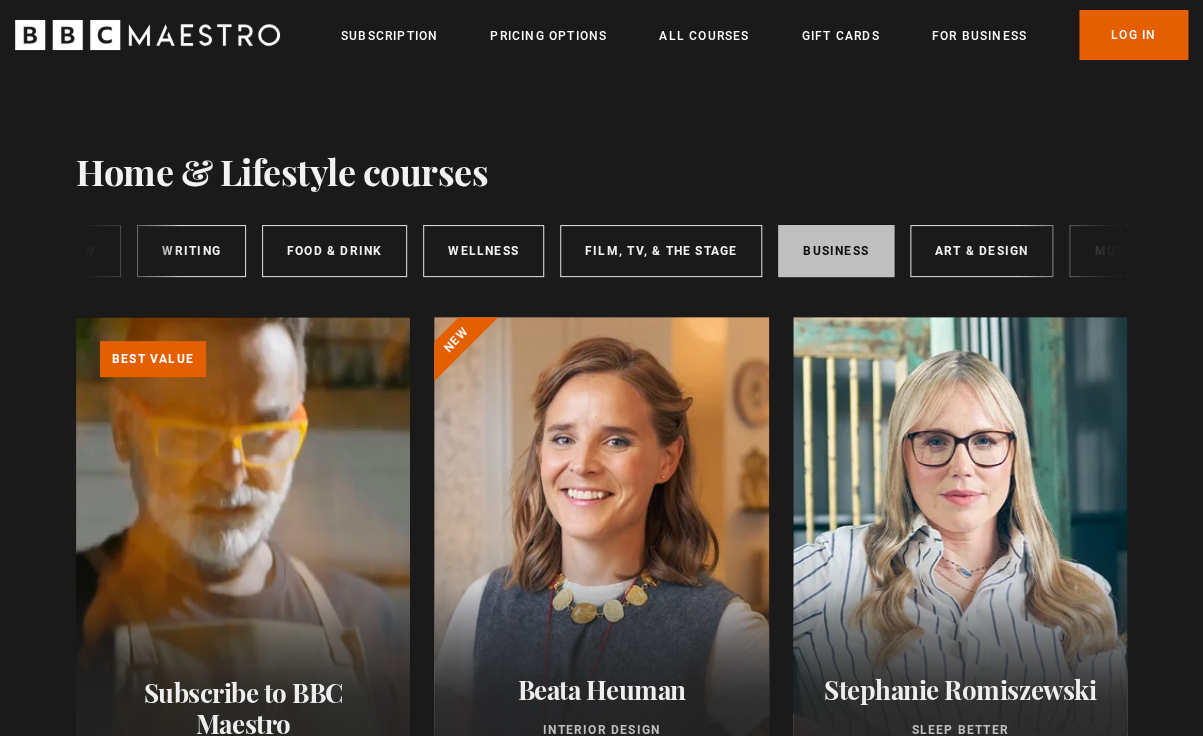 click on "Business" at bounding box center (836, 251) 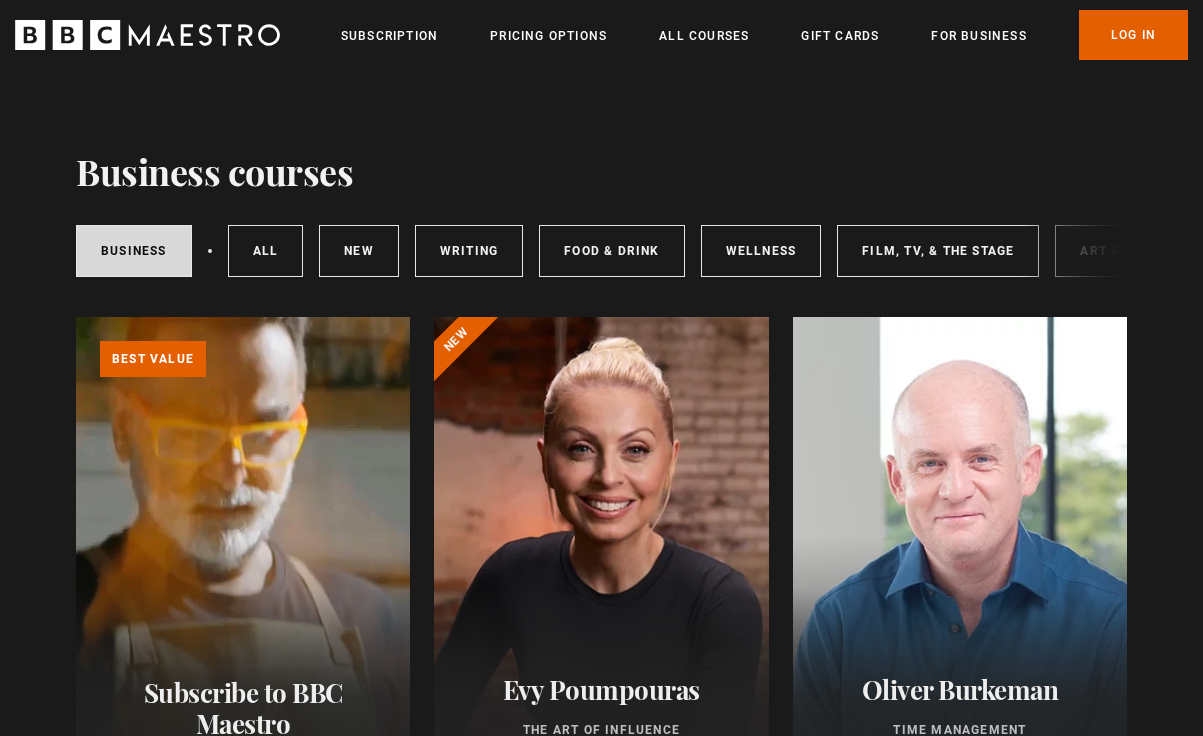 scroll, scrollTop: 0, scrollLeft: 0, axis: both 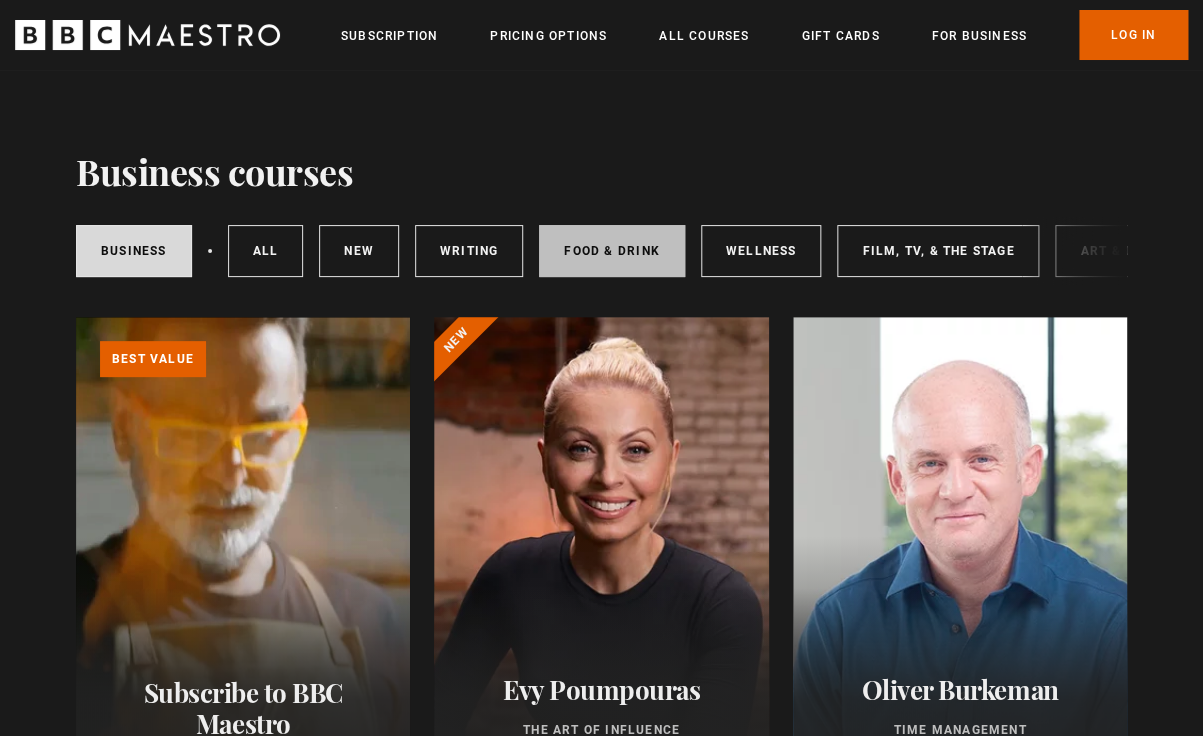 click on "Food & Drink" at bounding box center [611, 251] 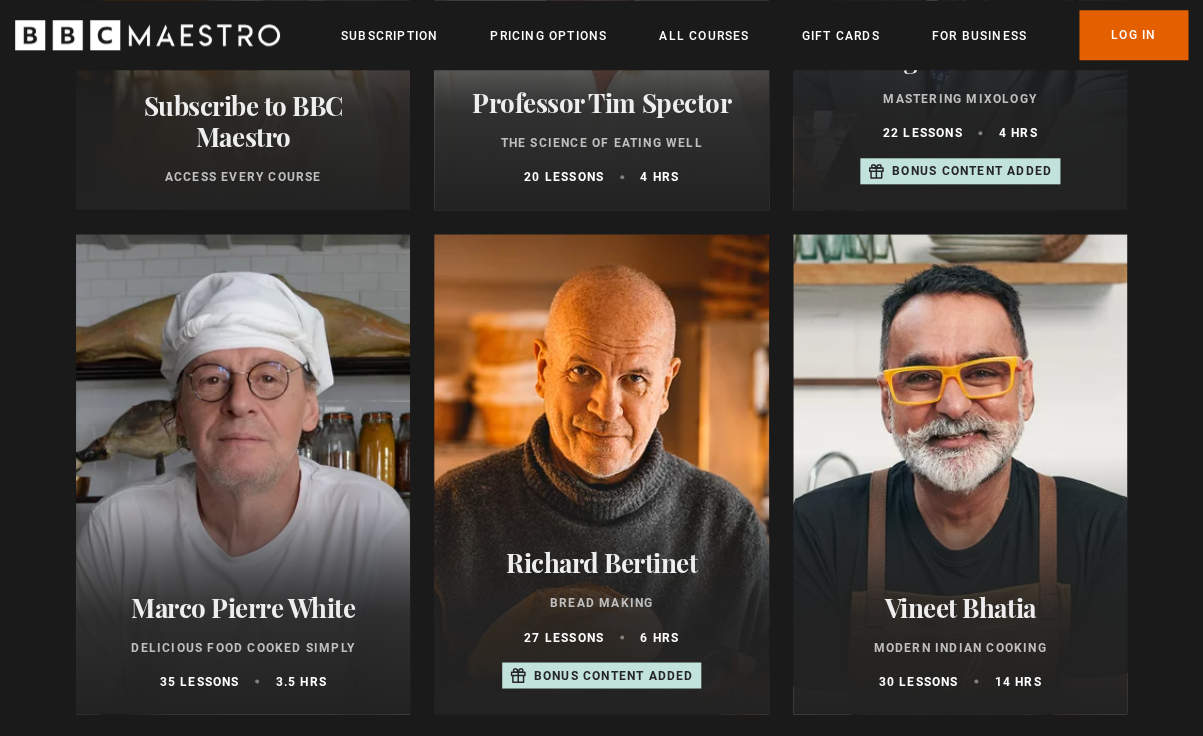scroll, scrollTop: 593, scrollLeft: 0, axis: vertical 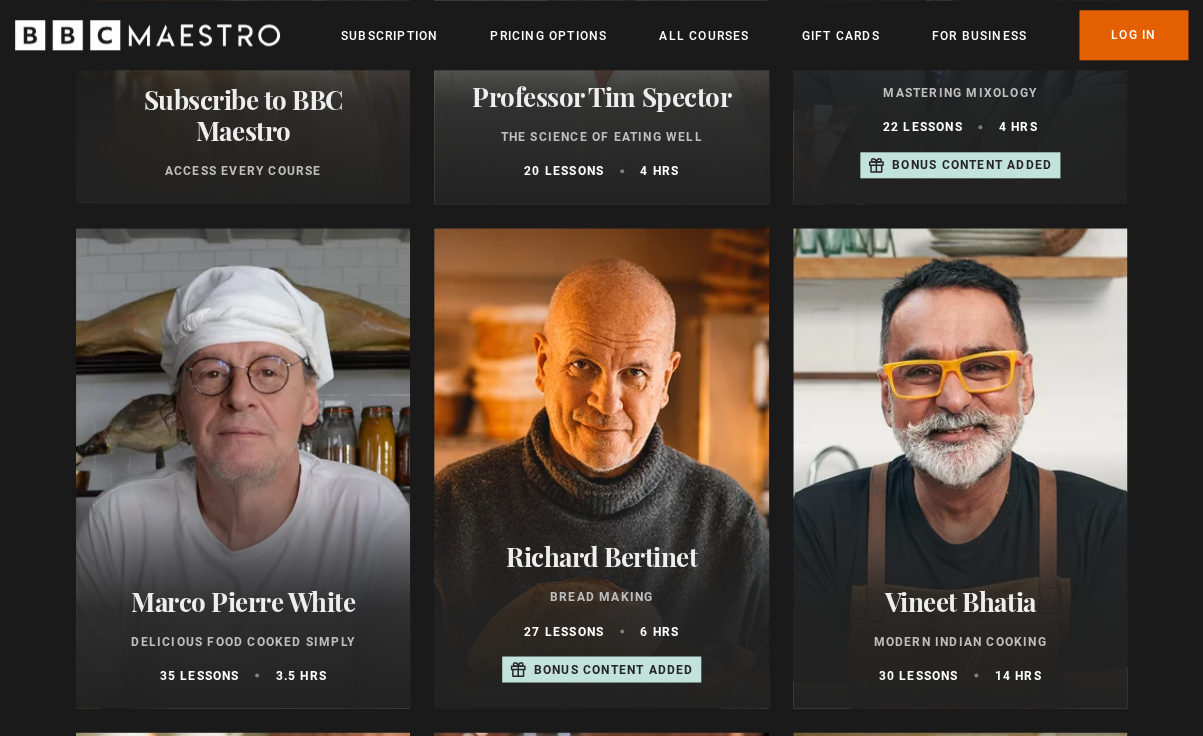 click at bounding box center [960, 468] 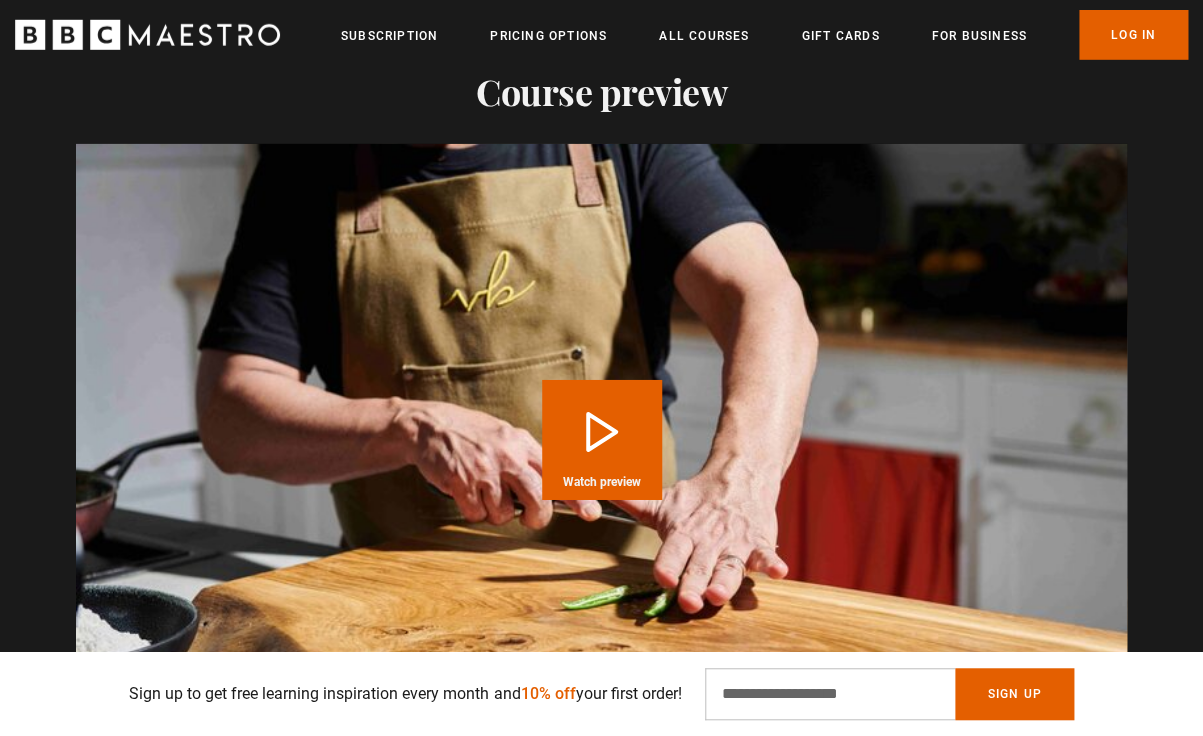scroll, scrollTop: 1925, scrollLeft: 0, axis: vertical 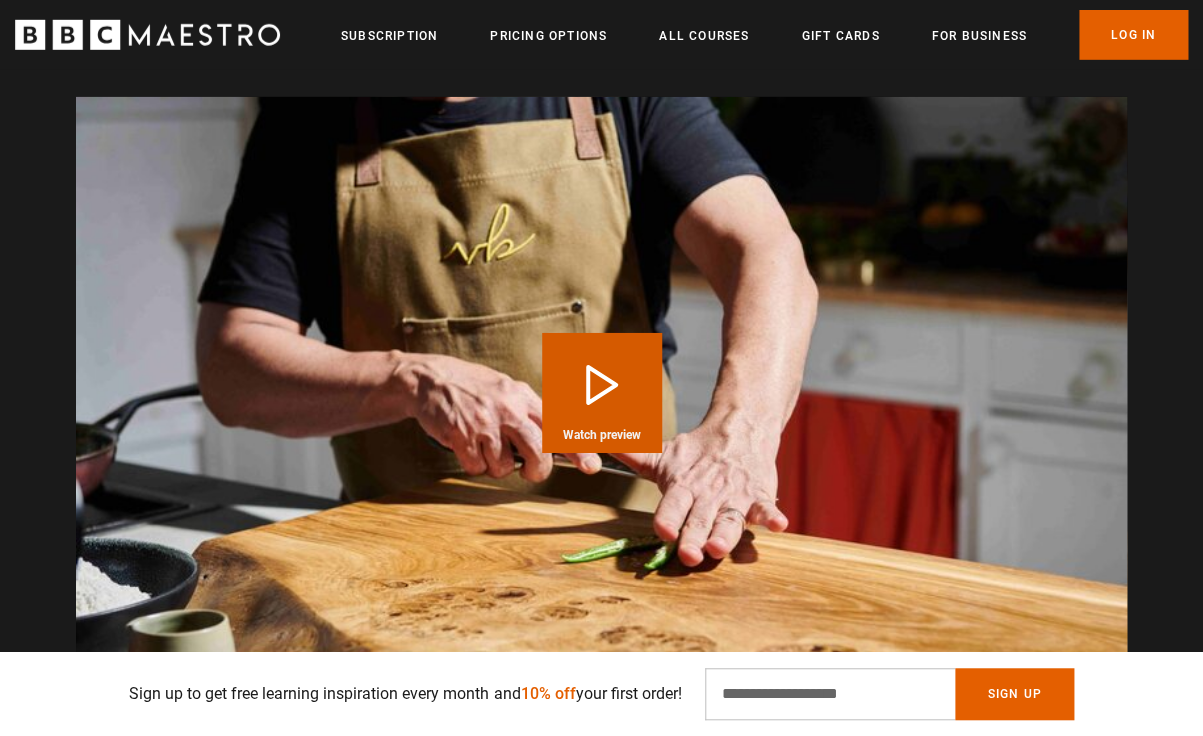 click on "Play Course overview for Modern Indian Cooking with Vineet Bhatia Watch preview" at bounding box center [602, 393] 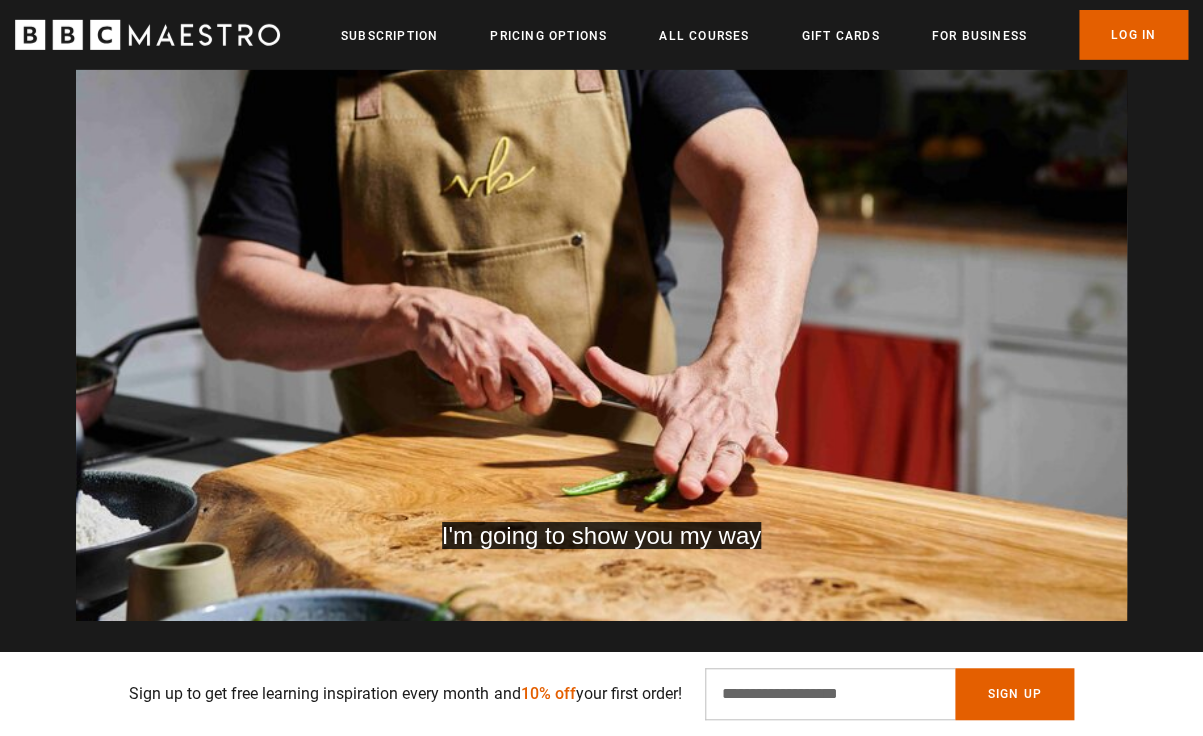 scroll, scrollTop: 1976, scrollLeft: 0, axis: vertical 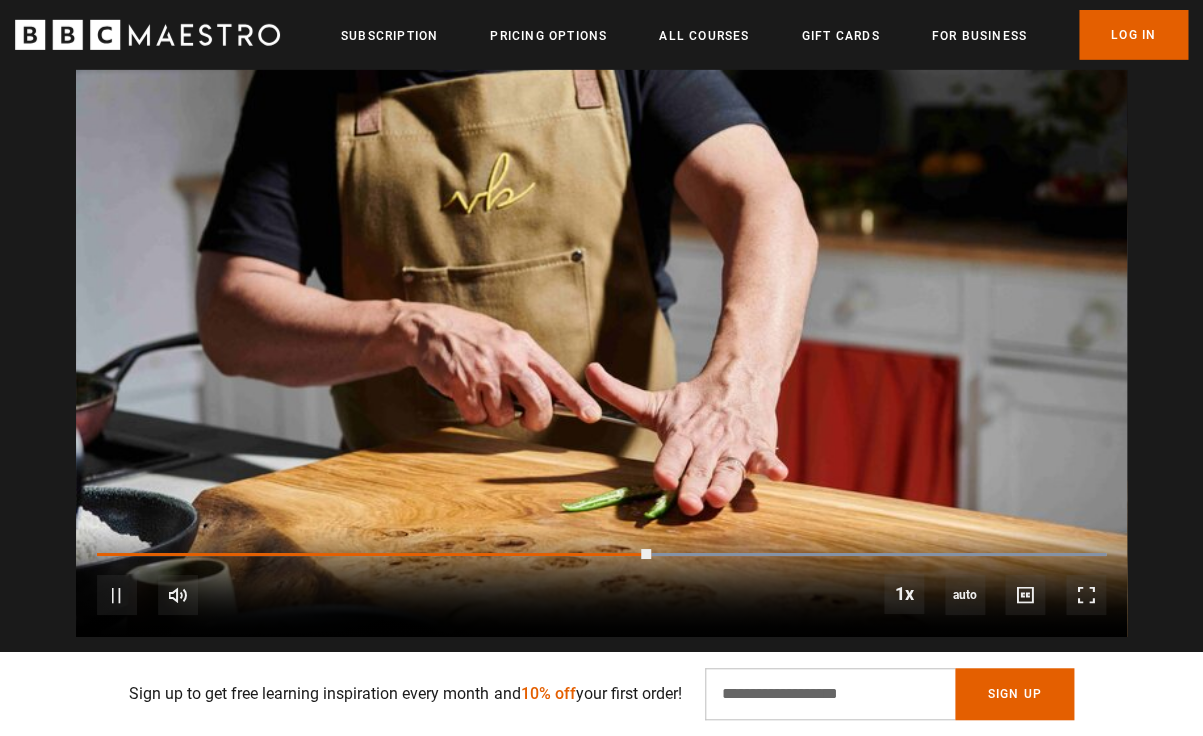 click at bounding box center [601, 341] 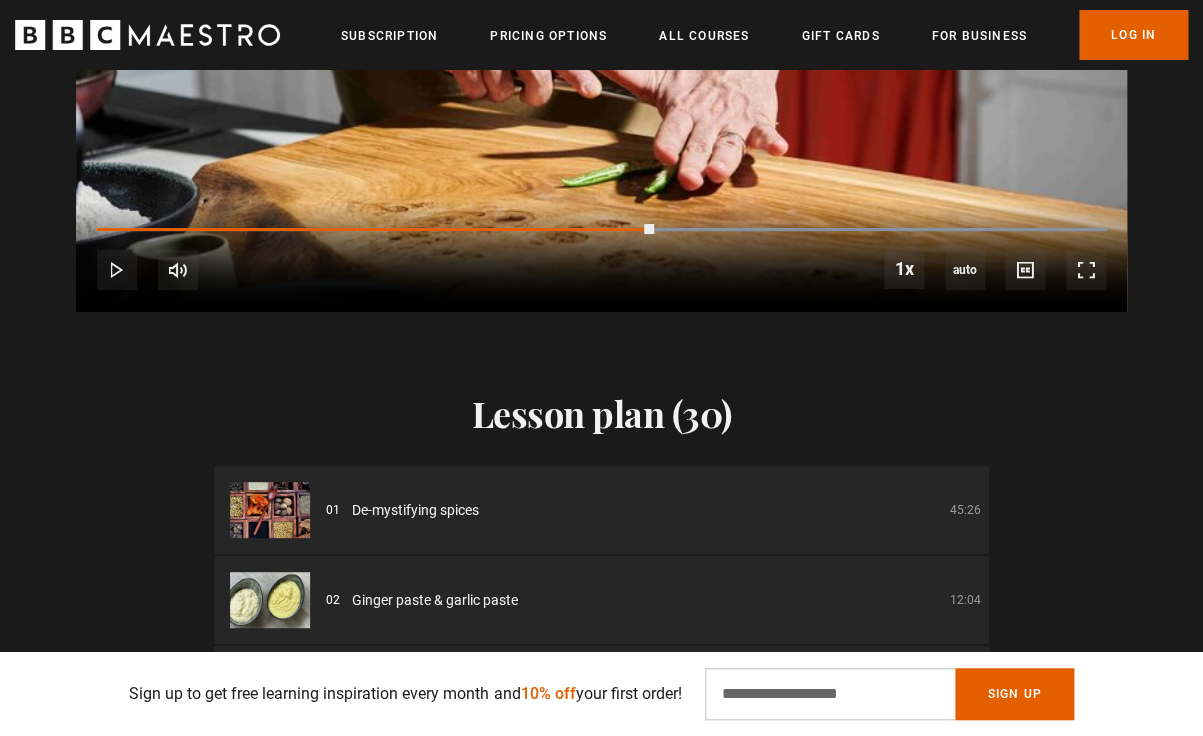 scroll, scrollTop: 2306, scrollLeft: 0, axis: vertical 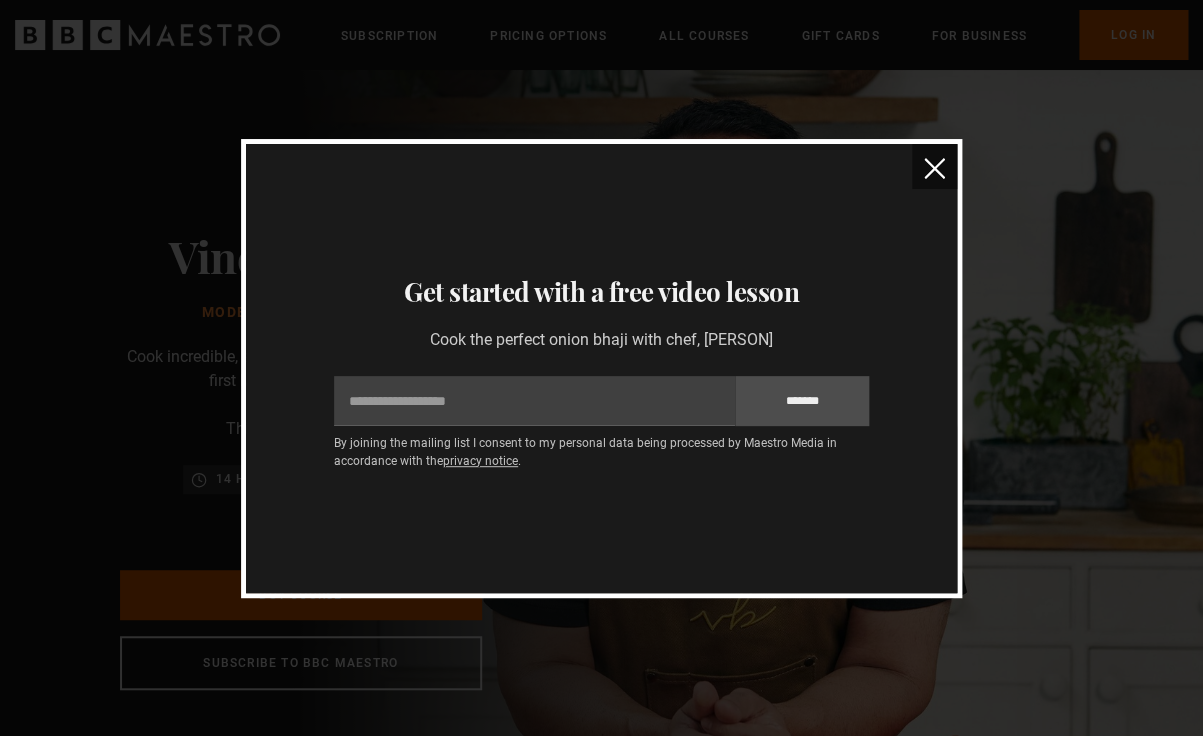 click at bounding box center [934, 168] 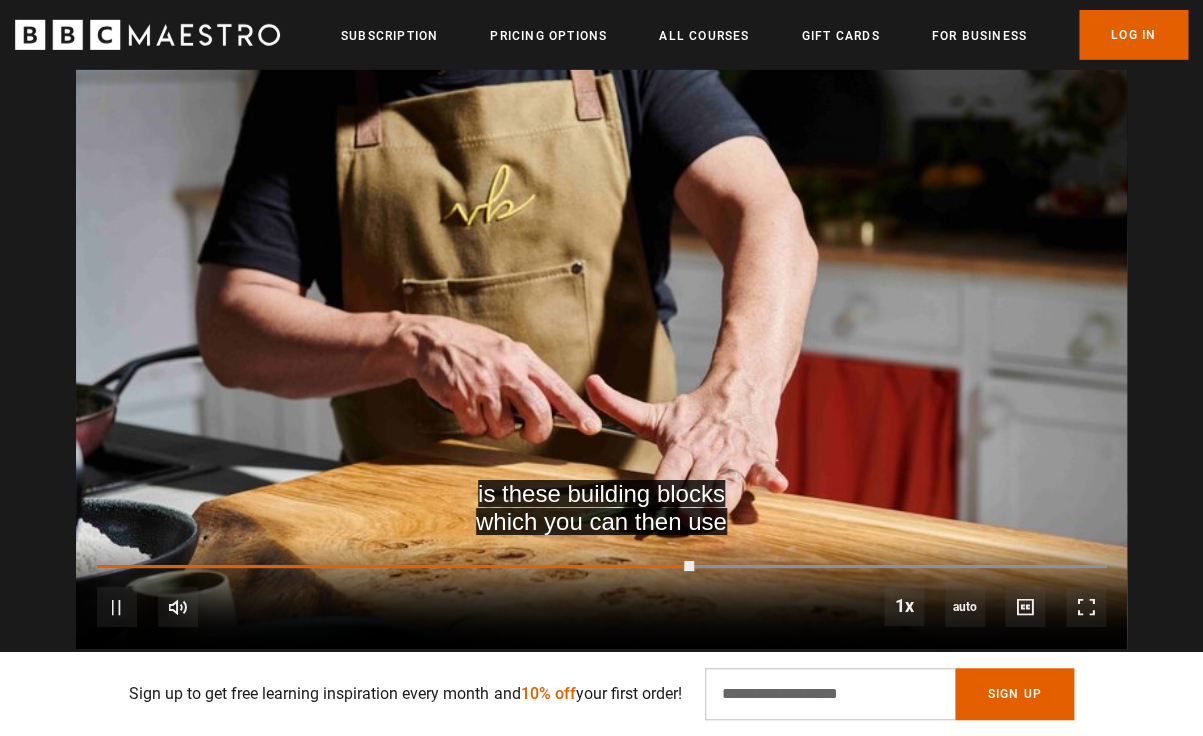 scroll, scrollTop: 1962, scrollLeft: 0, axis: vertical 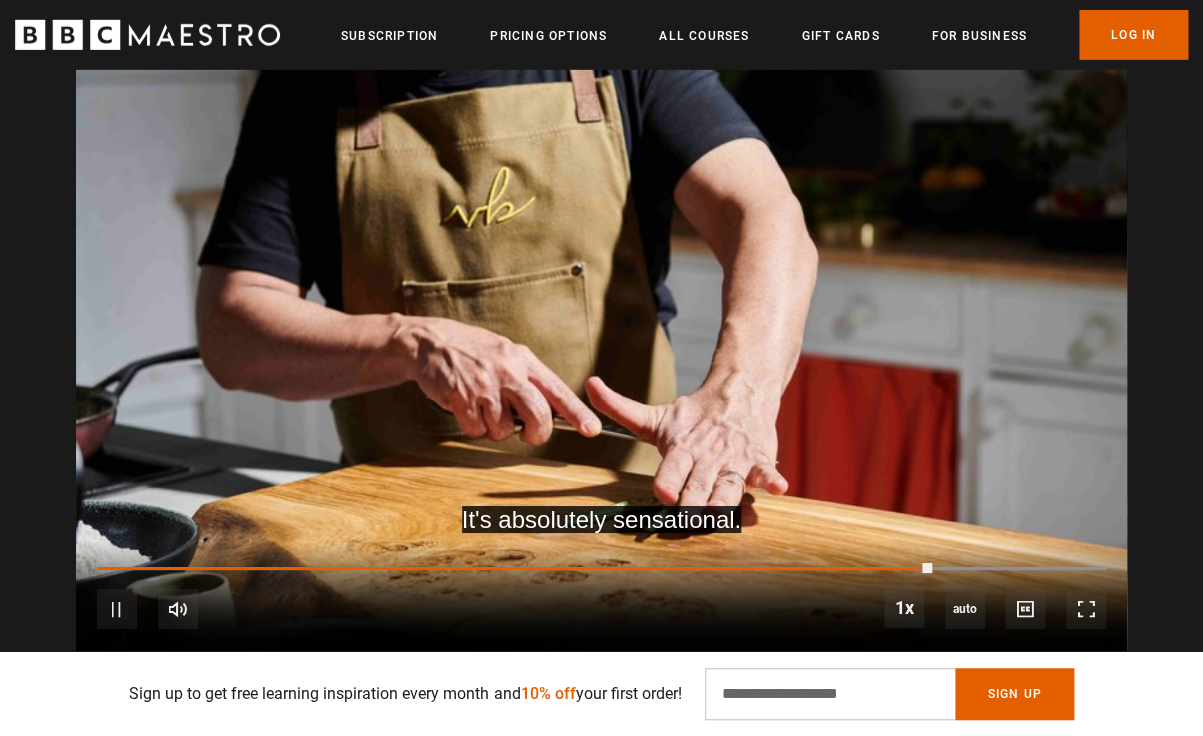 click on "10s Skip Back 10 seconds Pause 10s Skip Forward 10 seconds Loaded :  100.00% 1:17 1:14 Pause Mute Current Time  1:14 - Duration  1:29 1x Playback Rate 2x 1.5x 1x , selected 0.5x auto Quality 360p 720p 1080p 2160p Auto , selected Captions captions off English  Captions , selected" at bounding box center [601, 596] 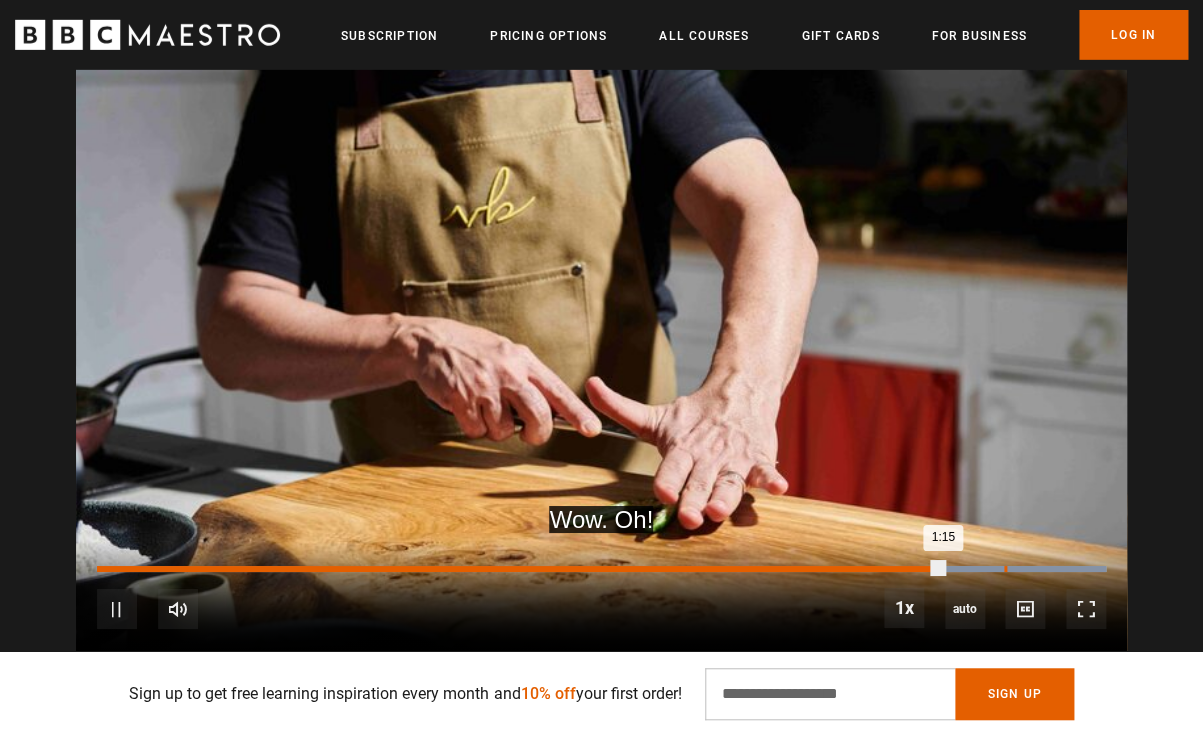 click on "Loaded :  100.00% 1:20 1:15" at bounding box center [601, 569] 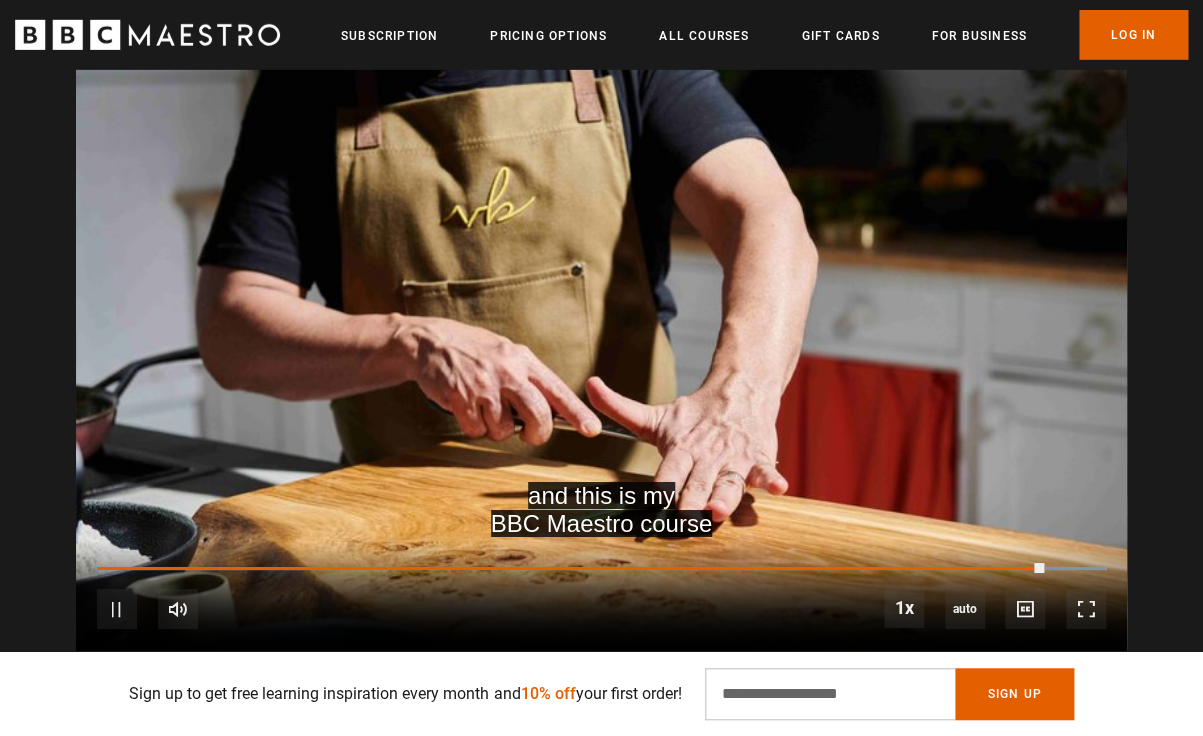 click at bounding box center [601, 355] 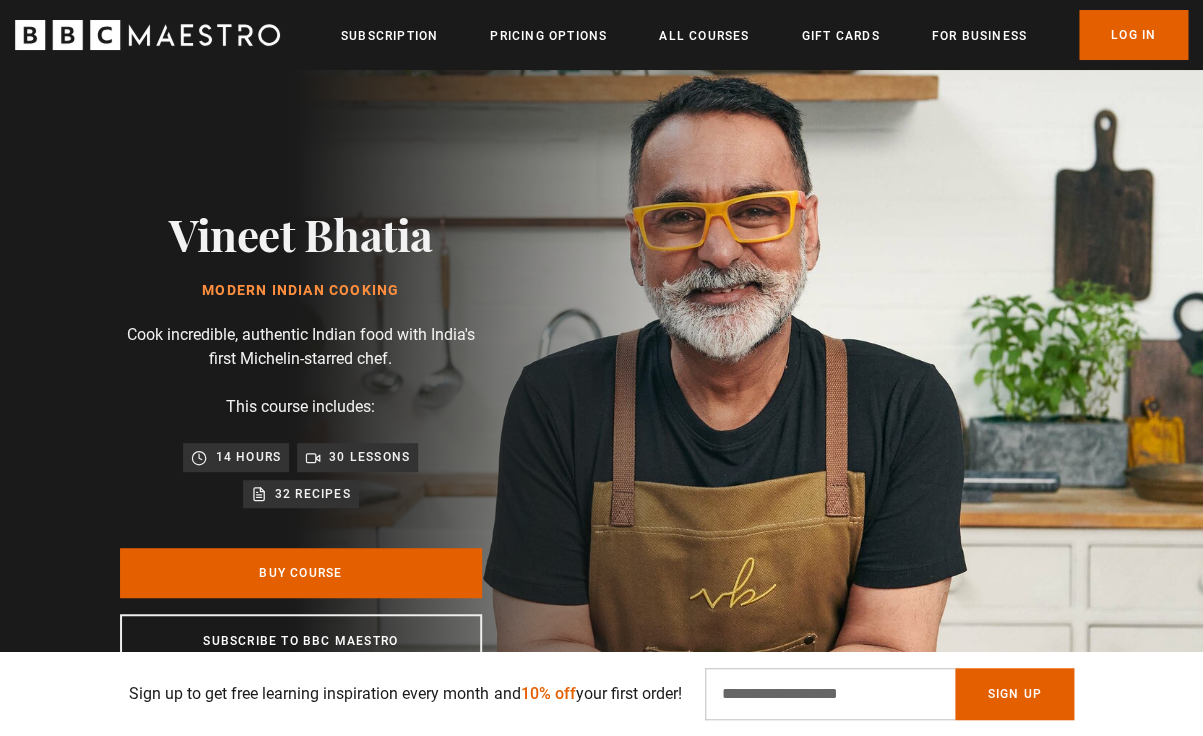 scroll, scrollTop: 0, scrollLeft: 0, axis: both 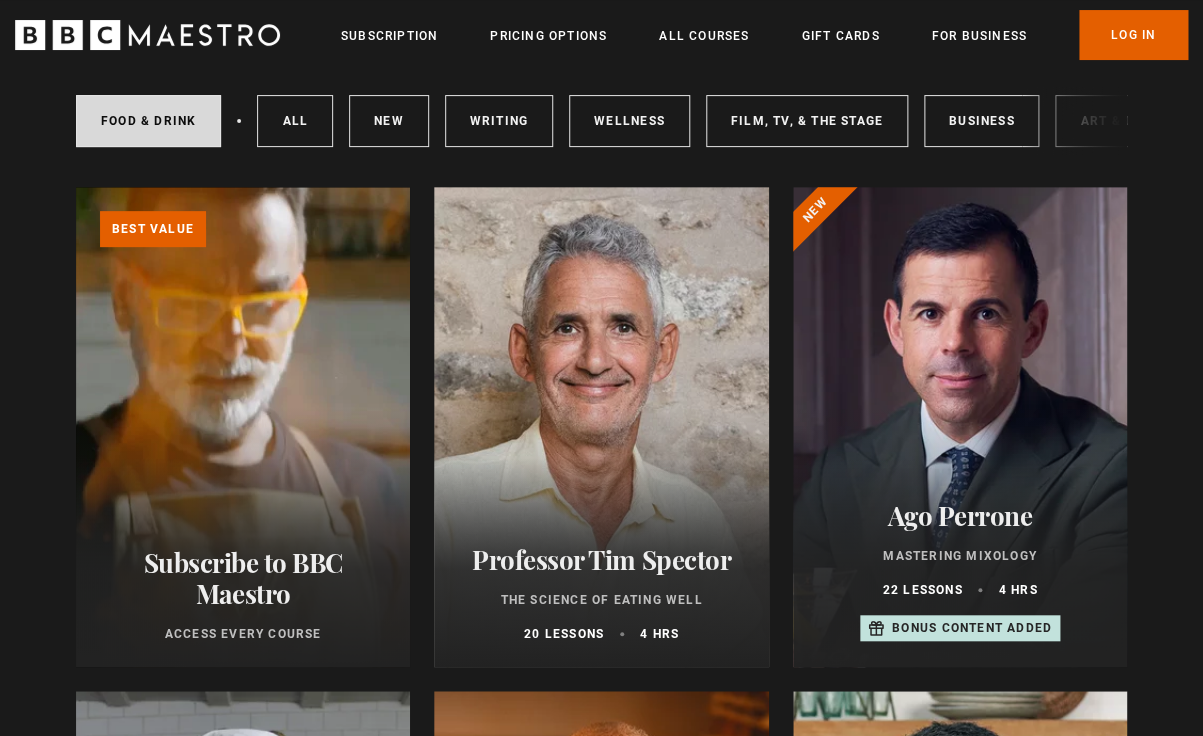 click on "[FIRST] [LAST]
Mastering Mixology
22 lessons
4 hrs
Bonus content added" at bounding box center [960, 571] 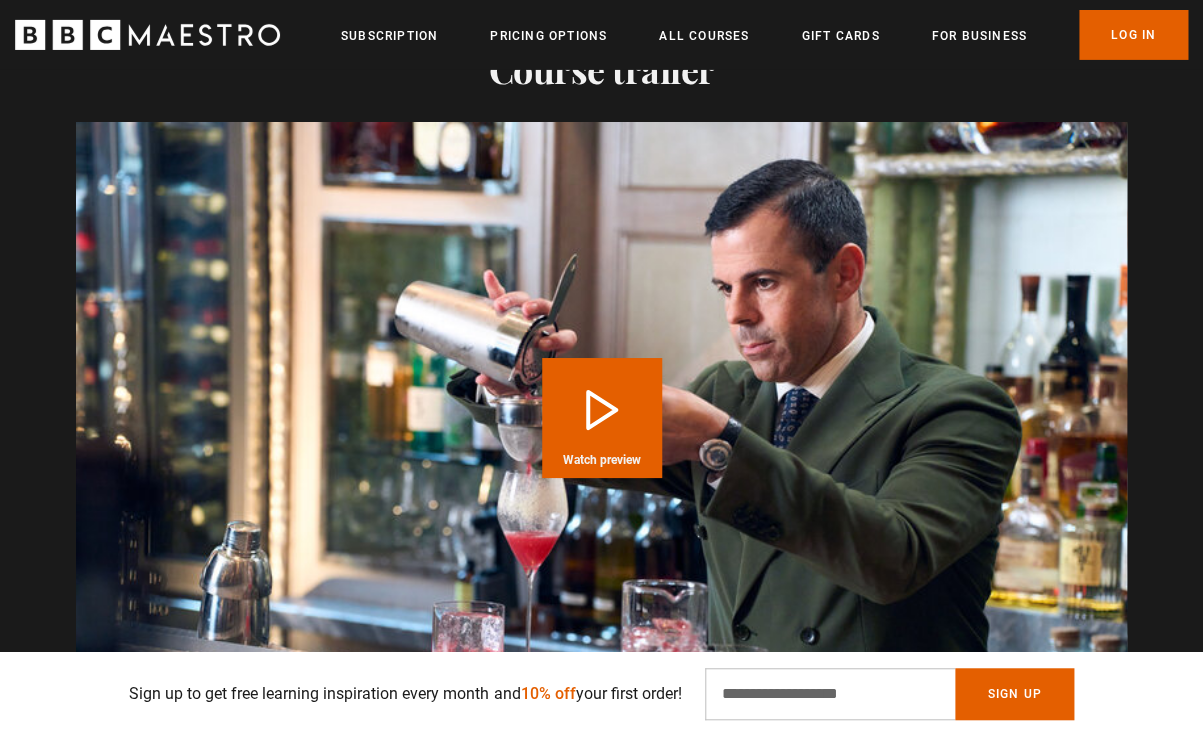 scroll, scrollTop: 2145, scrollLeft: 0, axis: vertical 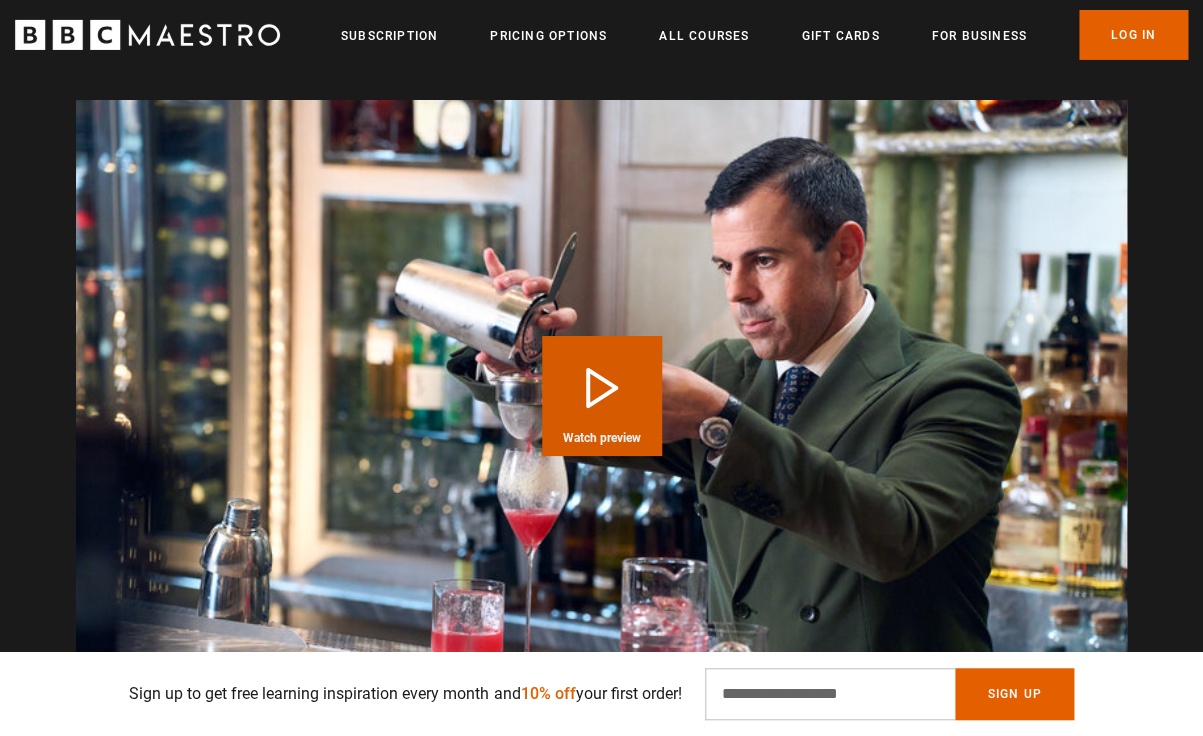 click on "Play Course overview for Mastering Mixology with [NAME]" at bounding box center [602, 396] 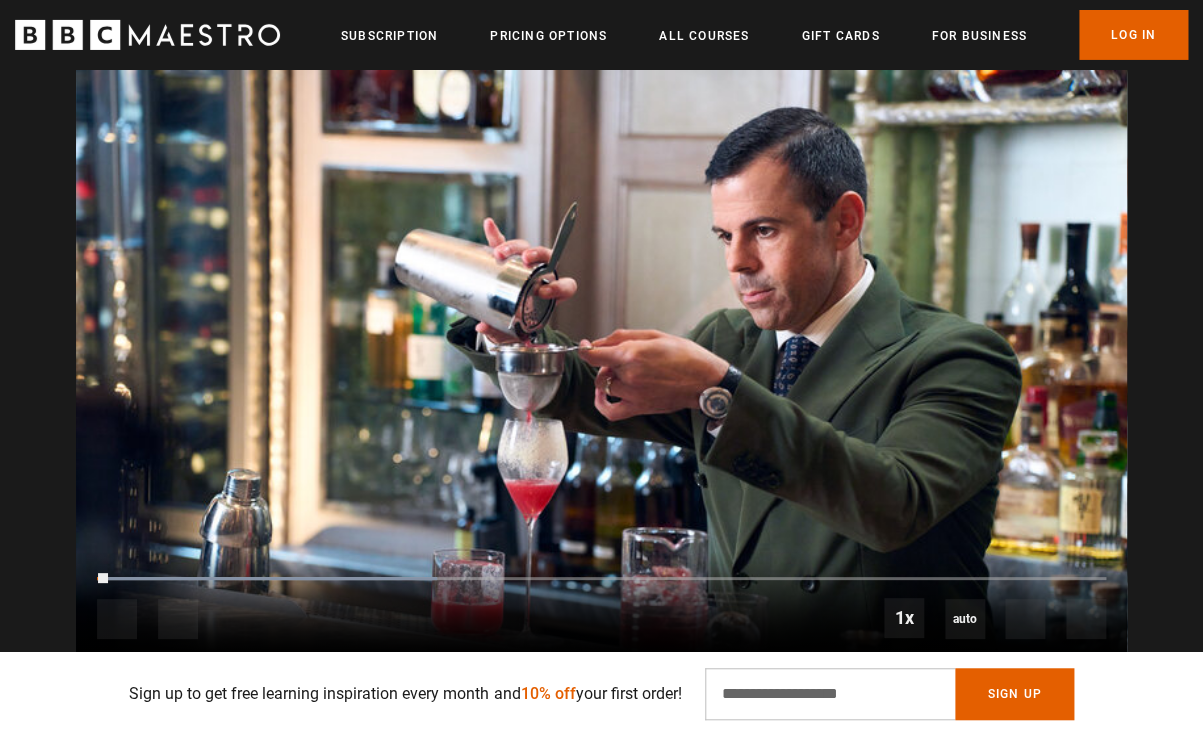 scroll, scrollTop: 2180, scrollLeft: 0, axis: vertical 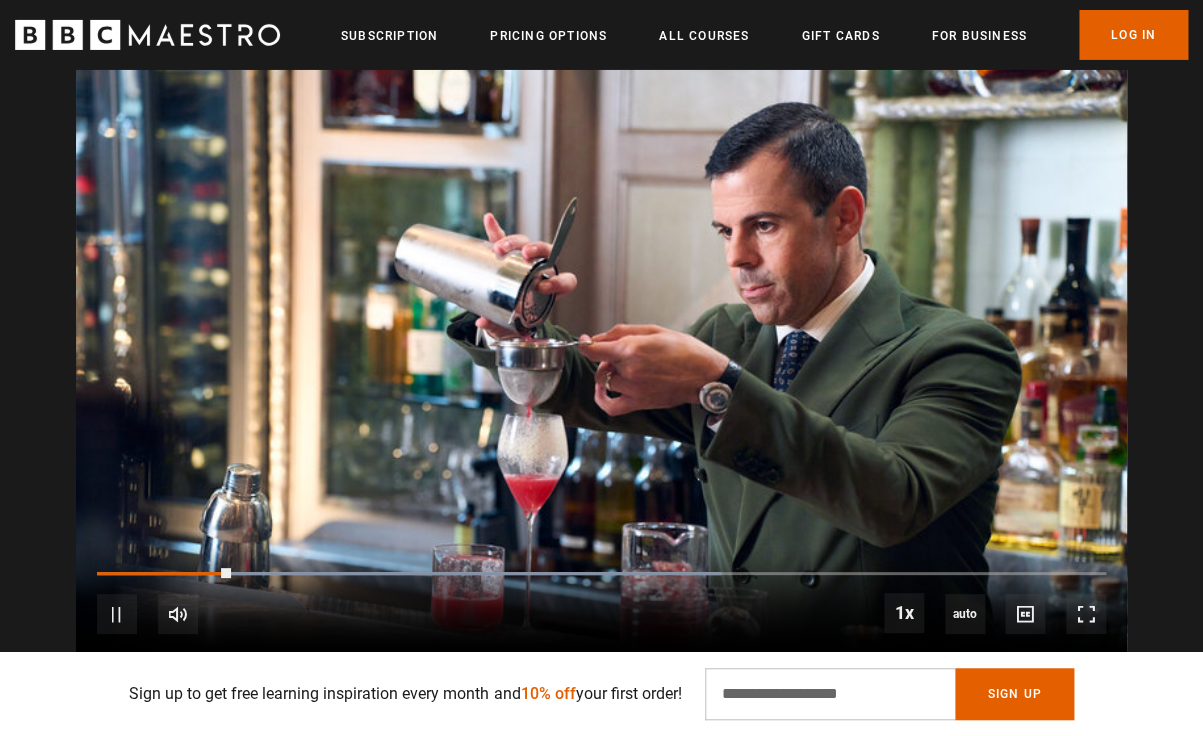 click on "10s Skip Back 10 seconds Pause 10s Skip Forward 10 seconds Loaded :  61.80% 0:11 Pause Mute Current Time  0:11 - Duration  1:29 1x Playback Rate 2x 1.5x 1x , selected 0.5x auto Quality 360p 720p 1080p 2160p Auto , selected Captions captions off , selected English  Captions" at bounding box center (601, 601) 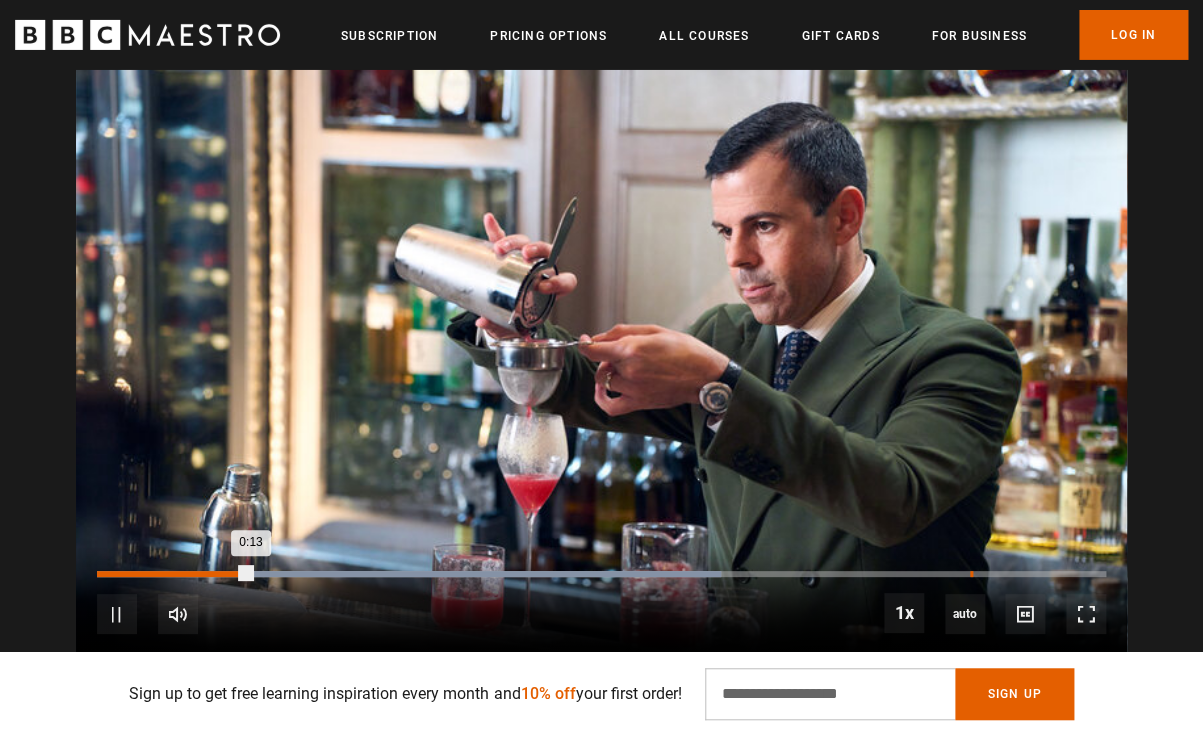 click on "1:17" at bounding box center (971, 574) 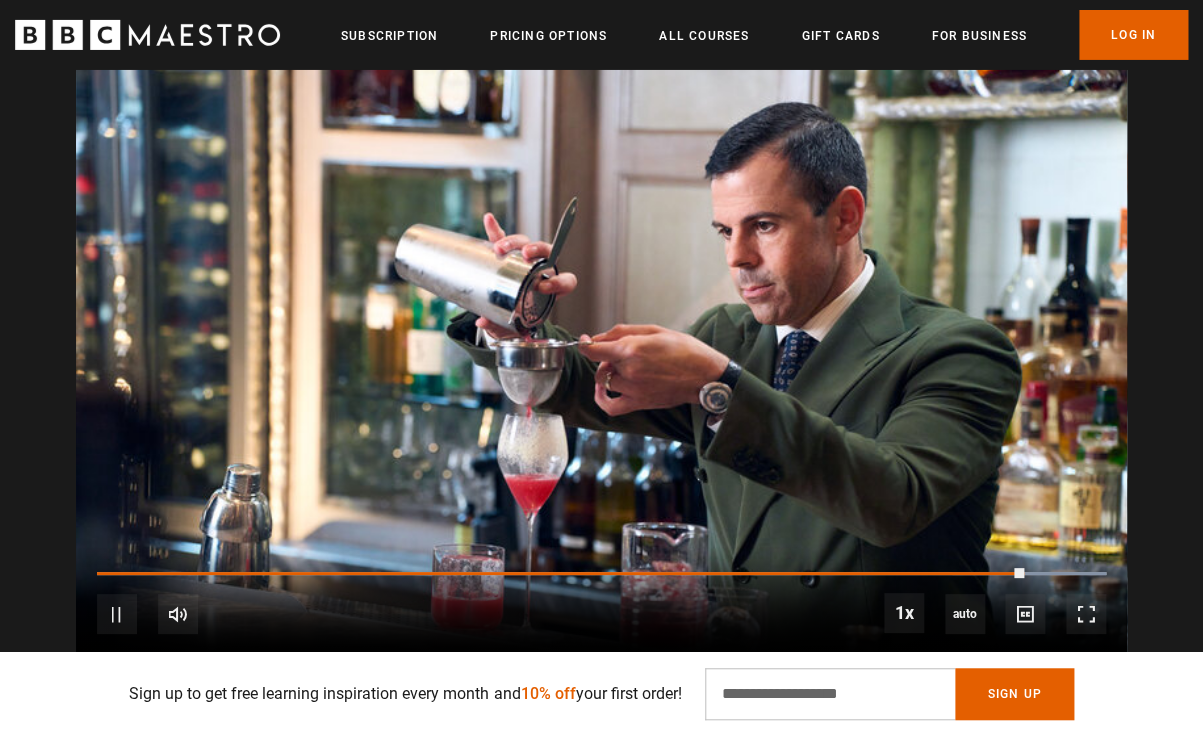 click at bounding box center (601, 360) 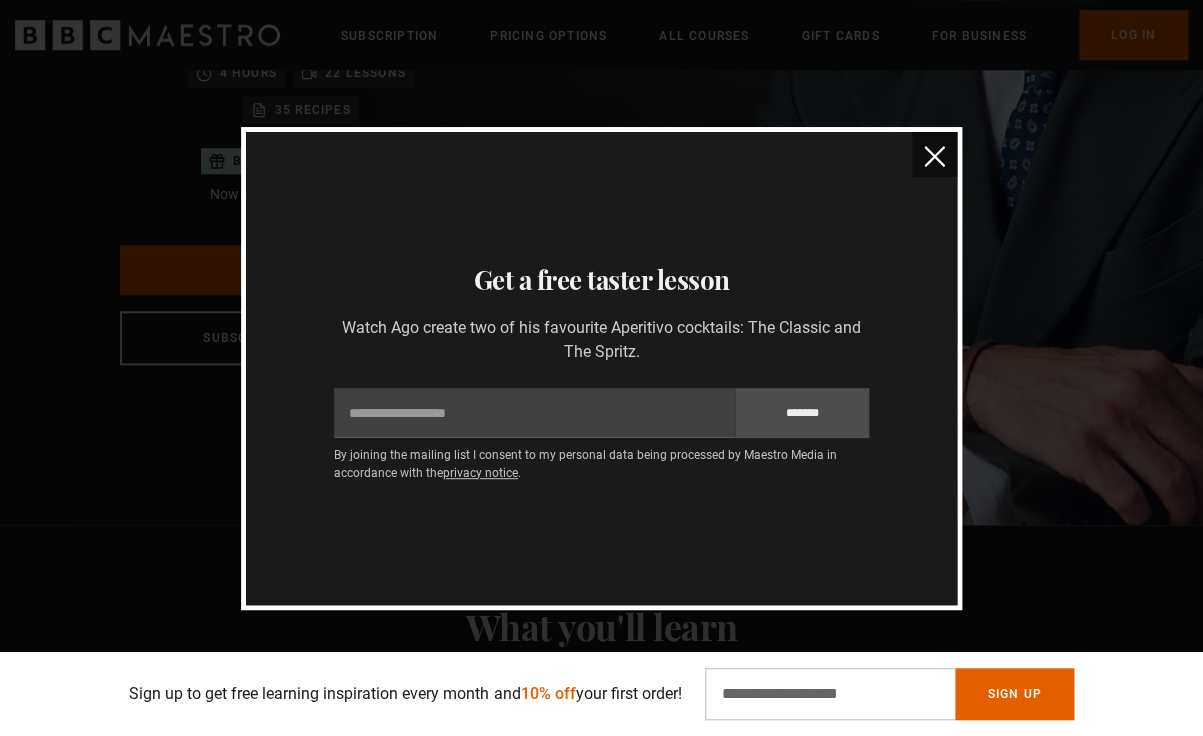 scroll, scrollTop: 0, scrollLeft: 0, axis: both 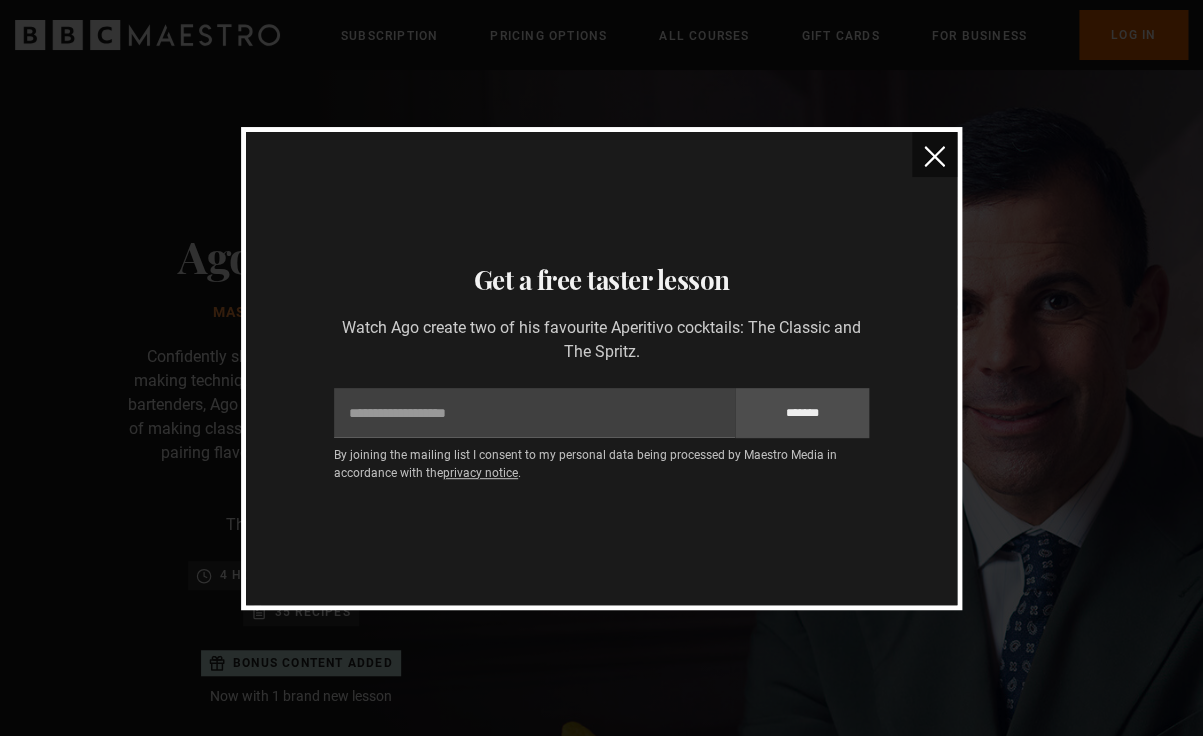 click at bounding box center [934, 156] 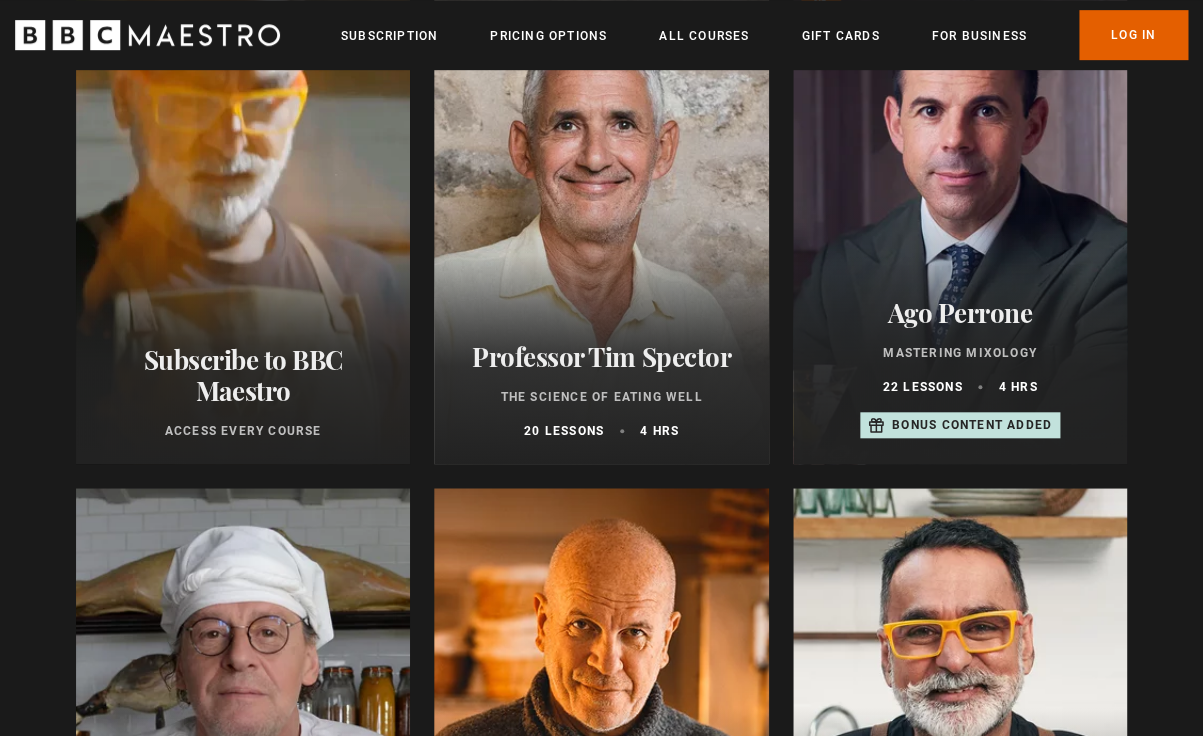 scroll, scrollTop: 352, scrollLeft: 0, axis: vertical 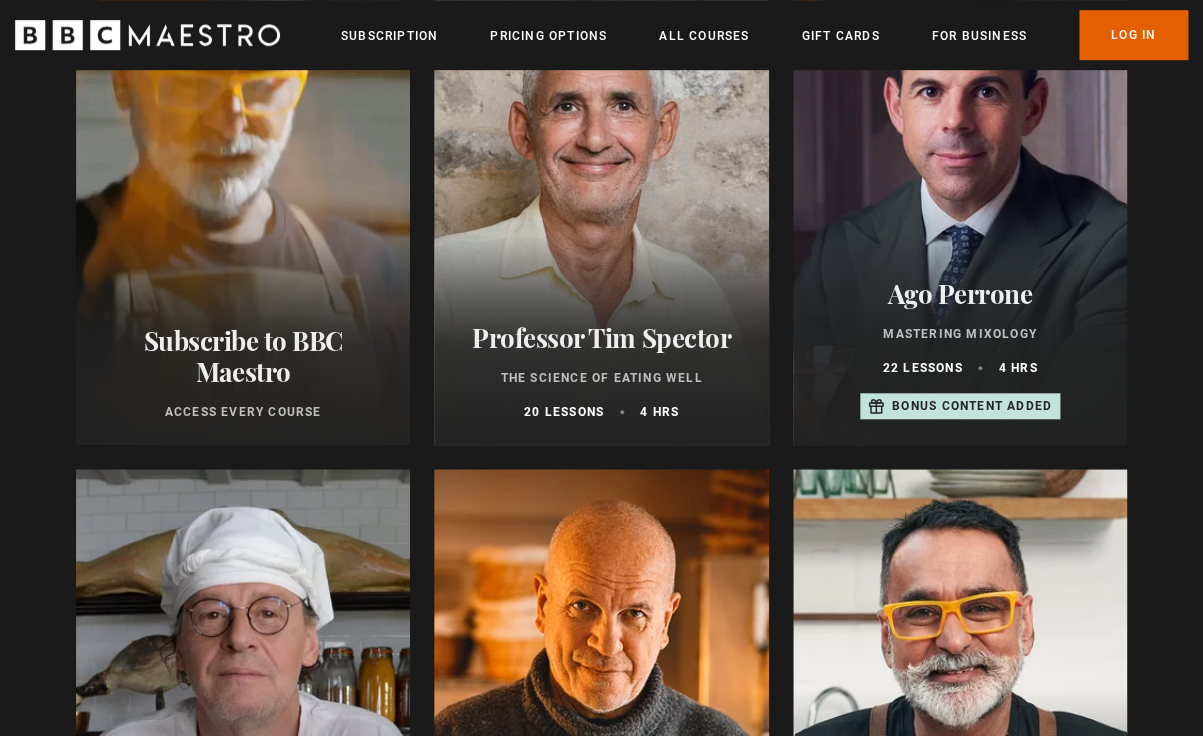 click at bounding box center [601, 205] 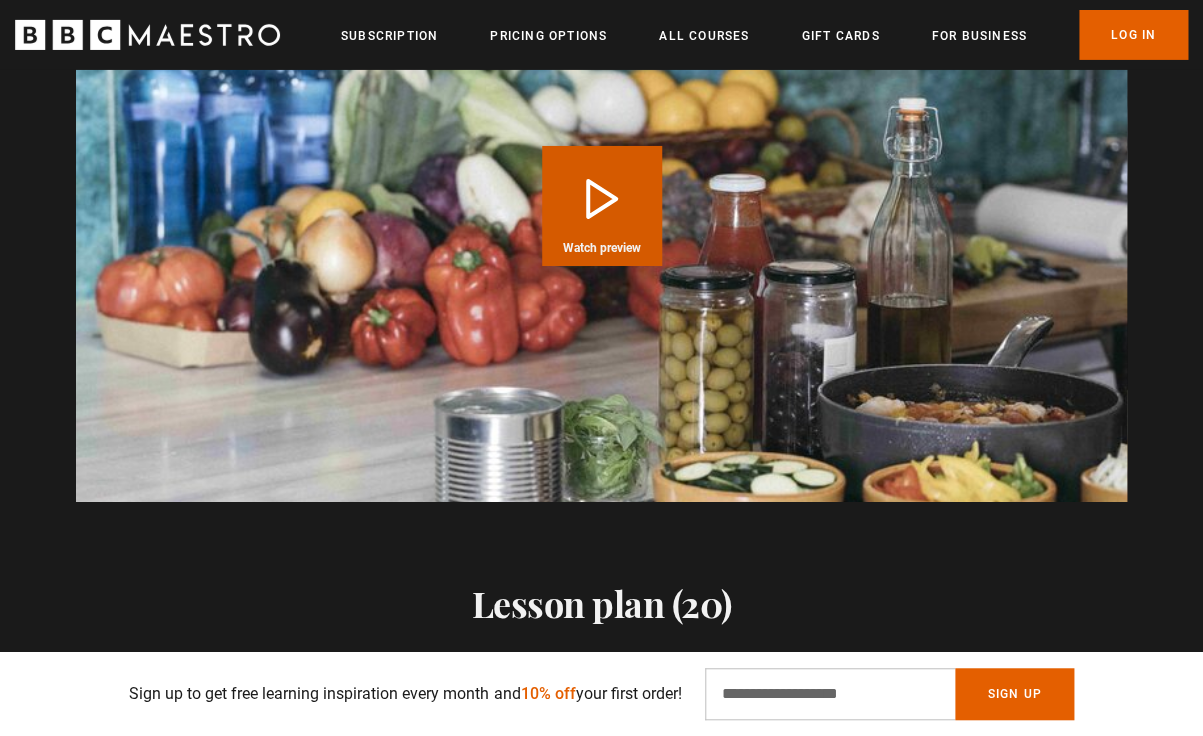 scroll, scrollTop: 2139, scrollLeft: 0, axis: vertical 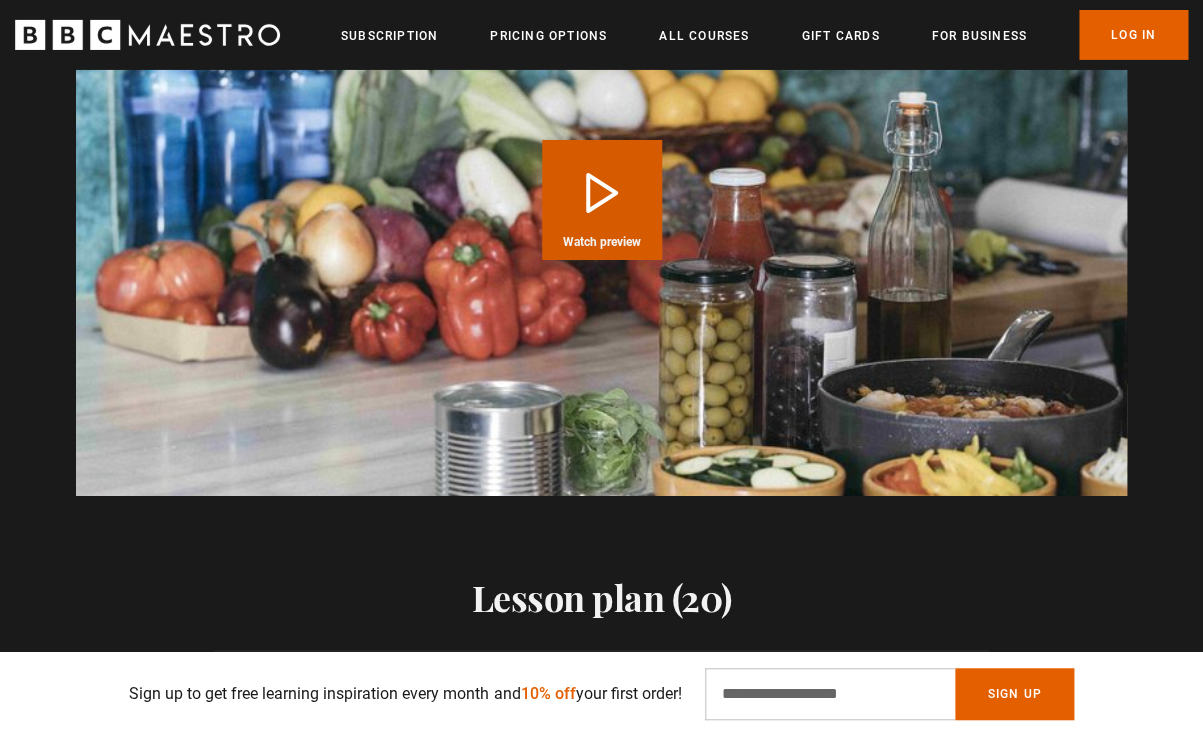 click on "Play Course overview for The Science of Eating Well with Professor [NAME] [LAST] Watch preview" at bounding box center [602, 200] 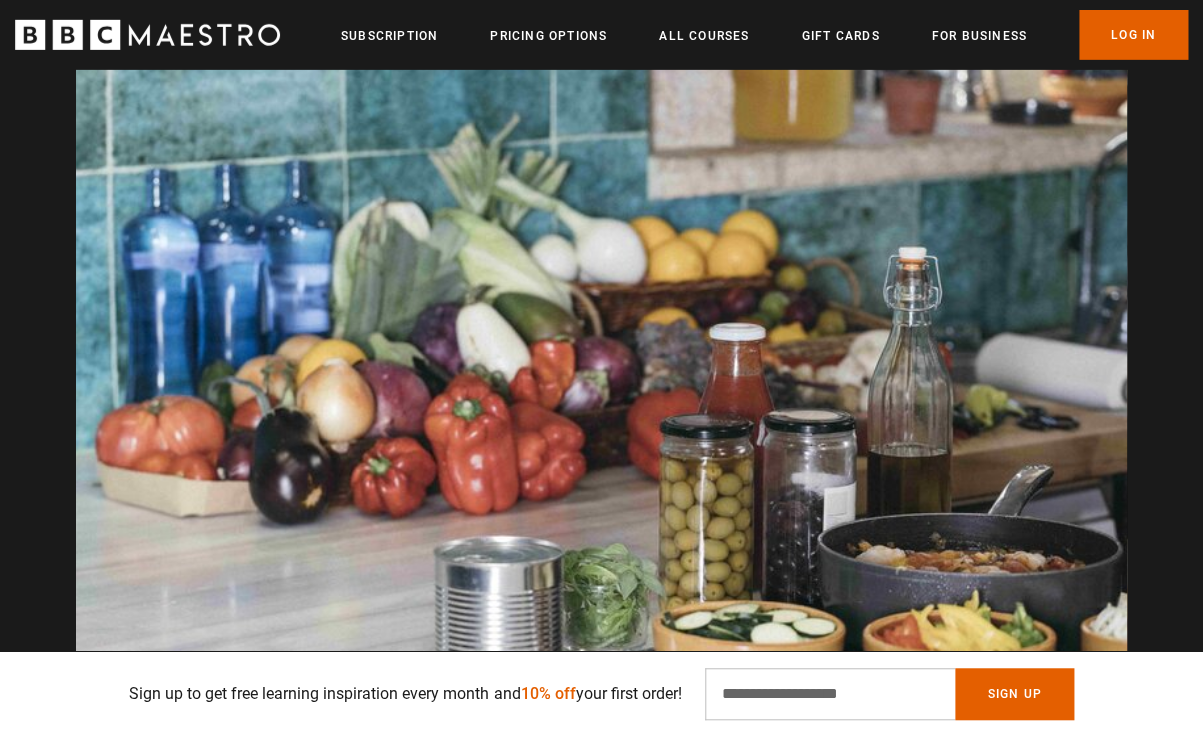 scroll, scrollTop: 1986, scrollLeft: 0, axis: vertical 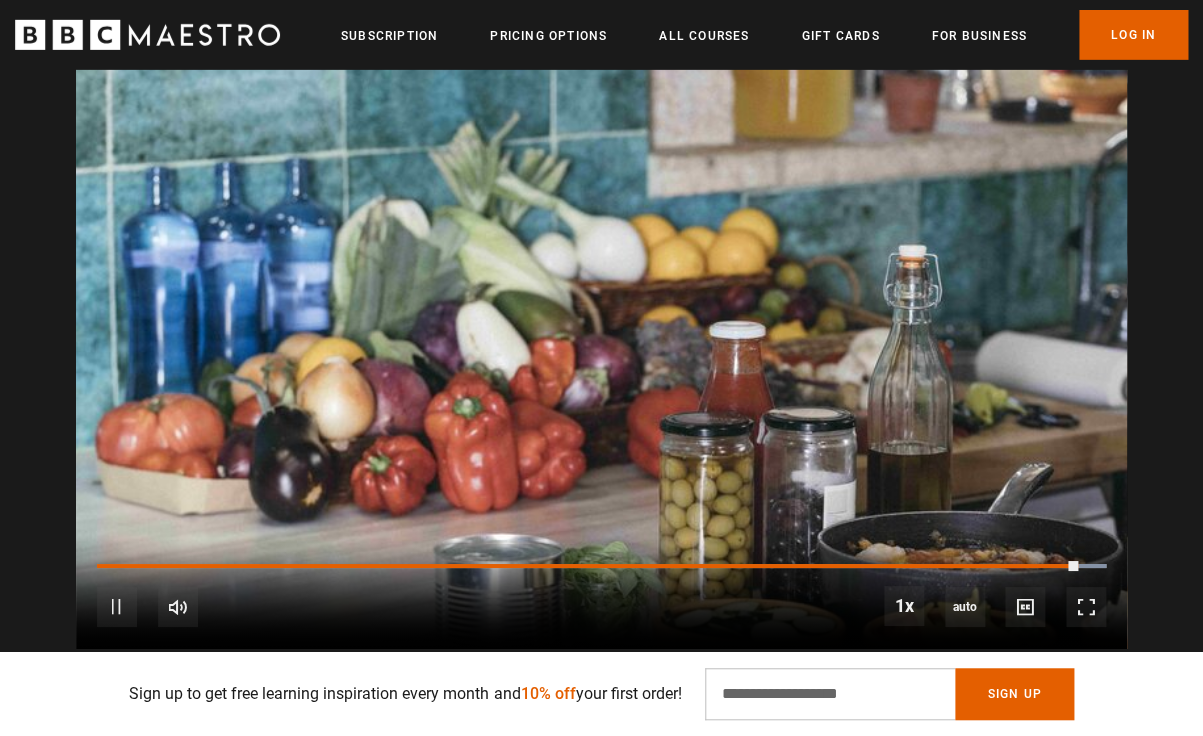 click at bounding box center [601, 353] 